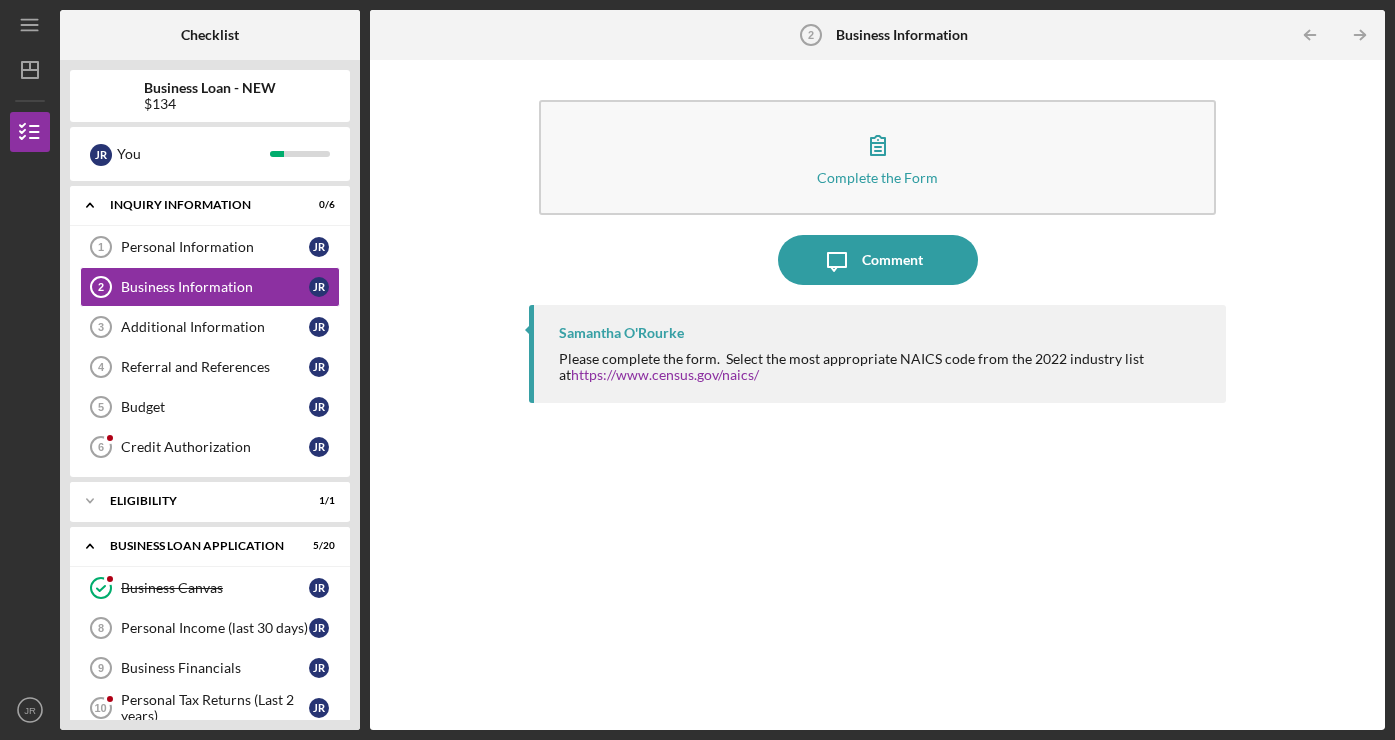 scroll, scrollTop: 0, scrollLeft: 0, axis: both 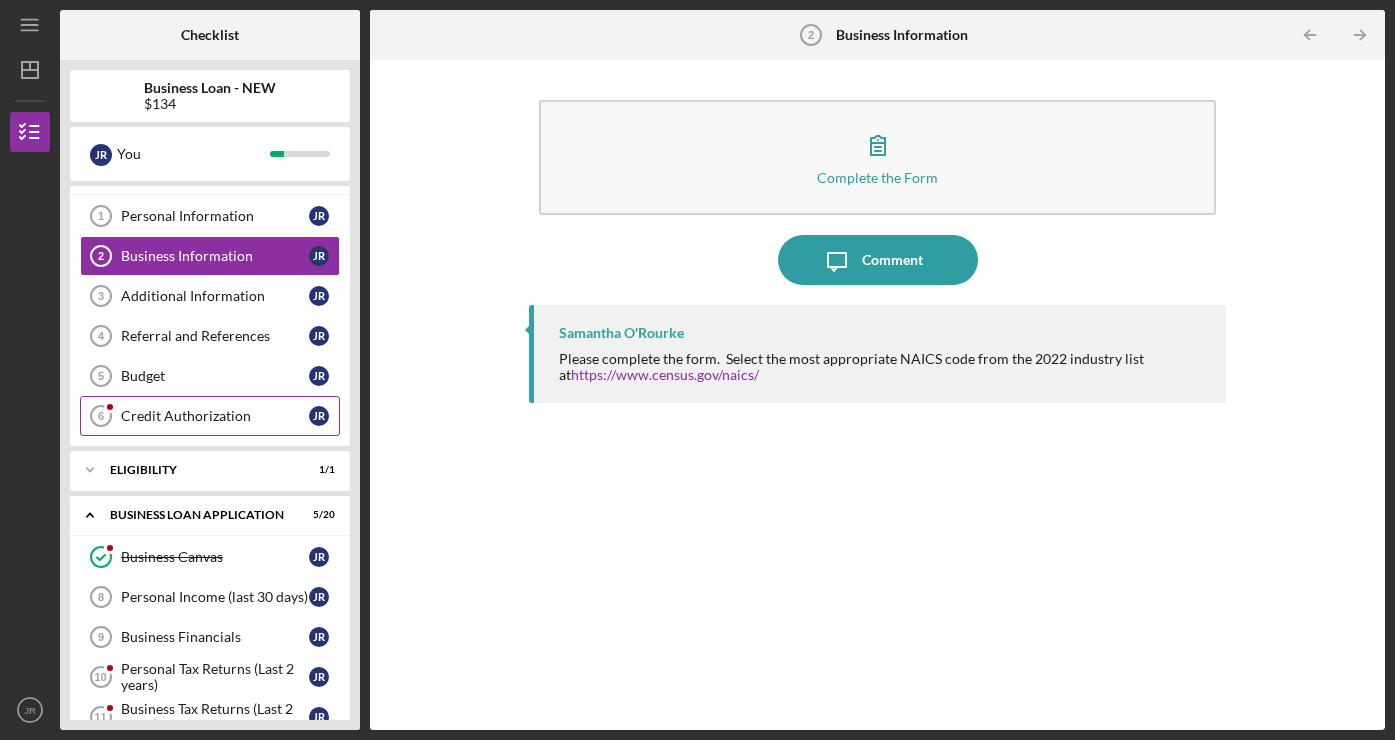click on "Credit Authorization" at bounding box center [215, 416] 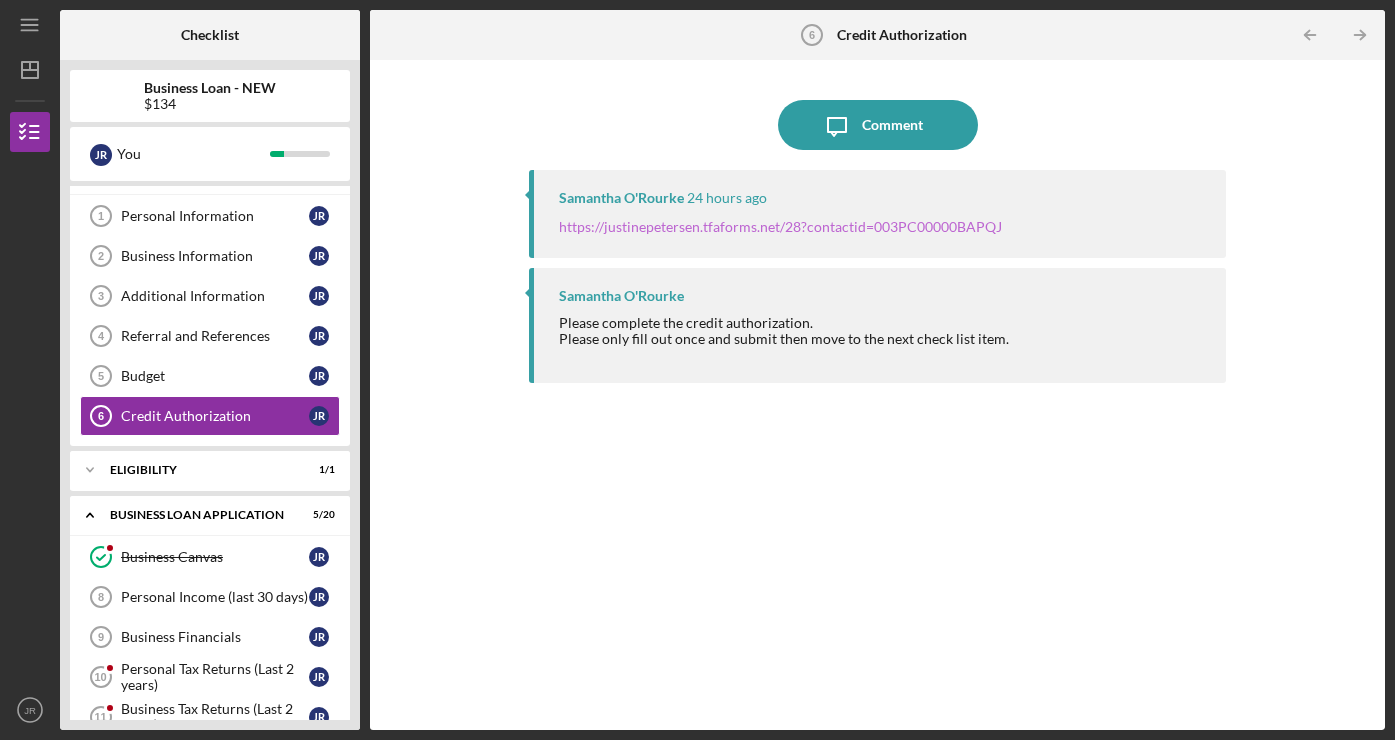click on "https://justinepetersen.tfaforms.net/28?contactid=003PC00000BAPQJ" at bounding box center [780, 226] 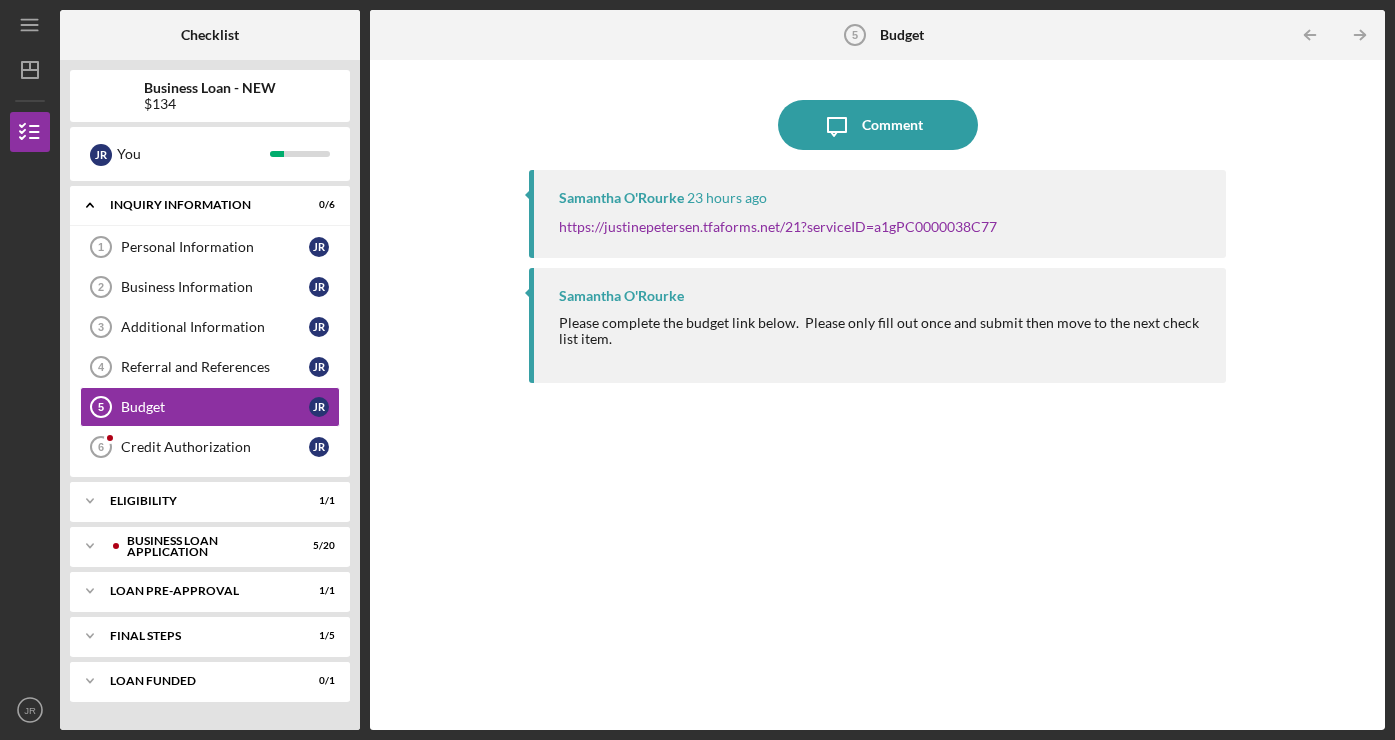 scroll, scrollTop: 0, scrollLeft: 0, axis: both 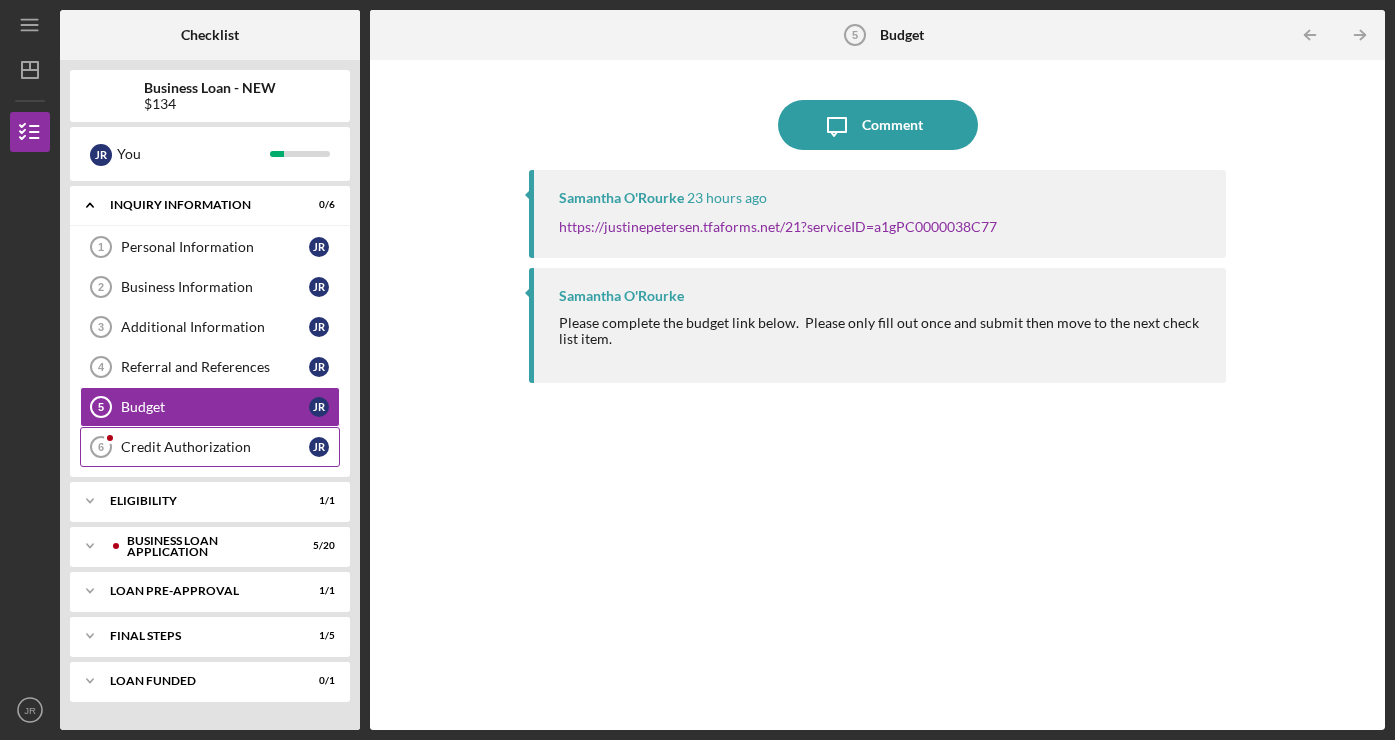 click on "Credit Authorization" at bounding box center [215, 447] 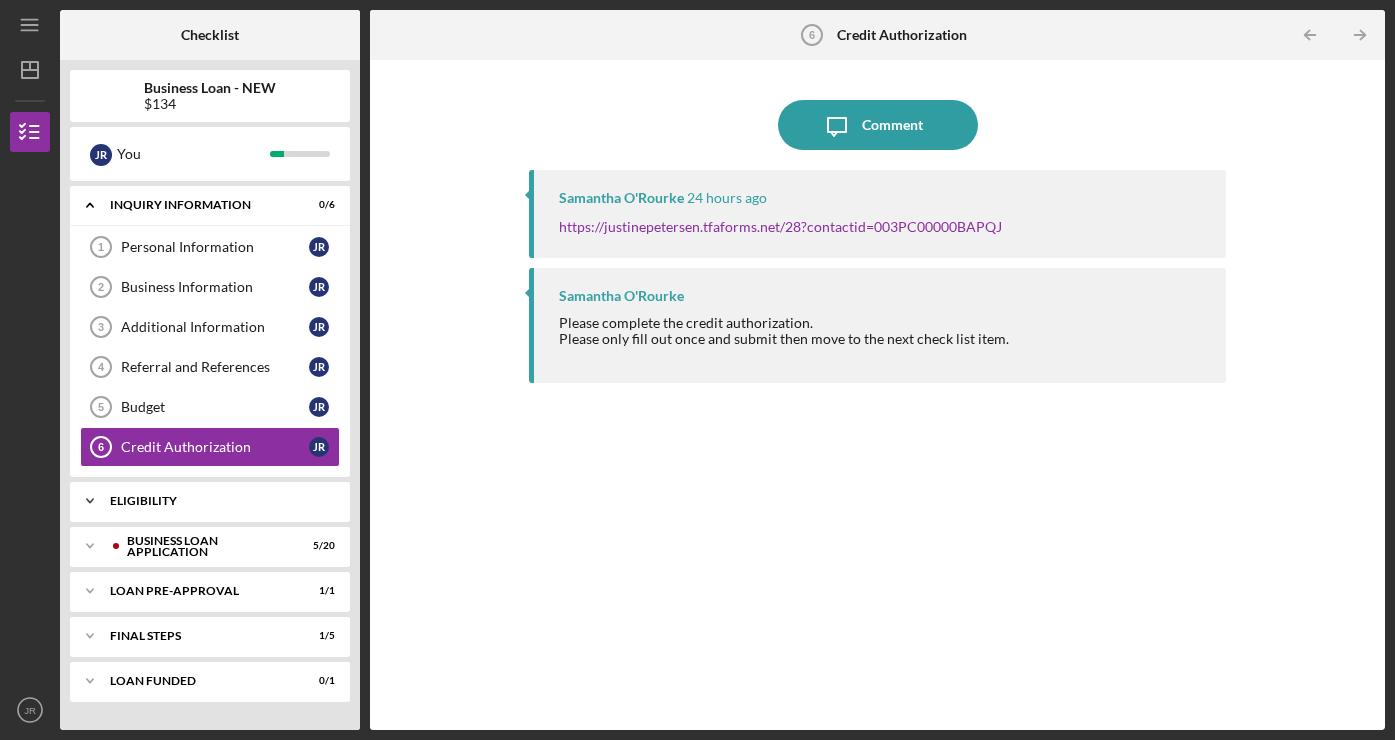 click on "ELIGIBILITY" at bounding box center (217, 501) 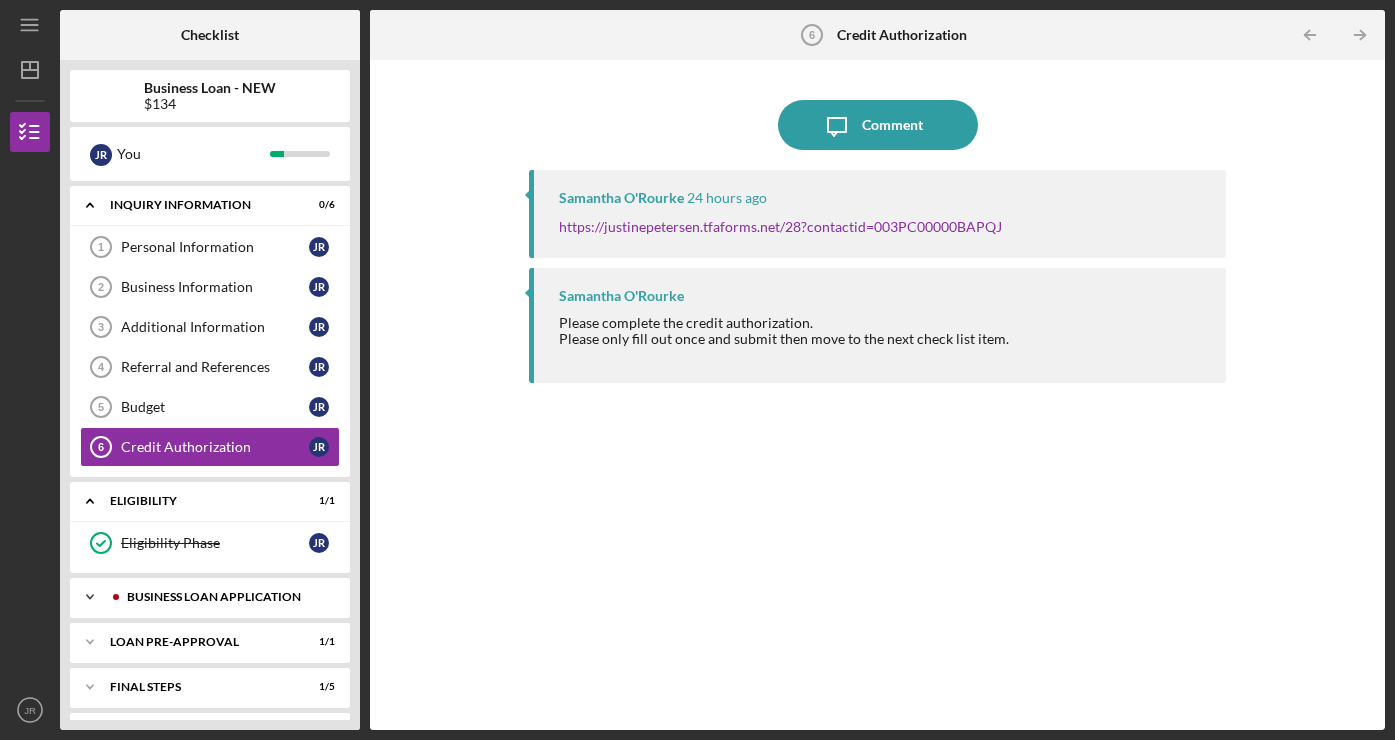 scroll, scrollTop: 43, scrollLeft: 0, axis: vertical 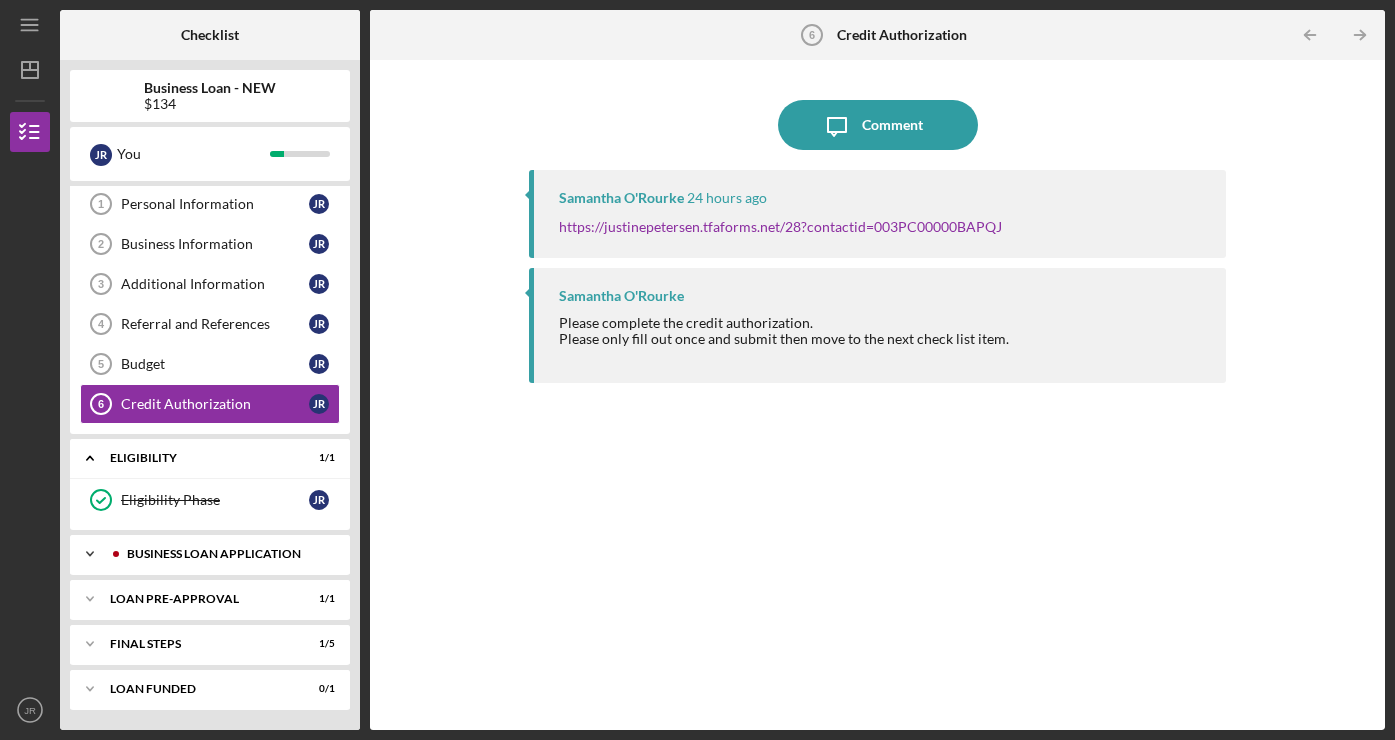 click on "BUSINESS LOAN APPLICATION" at bounding box center (226, 554) 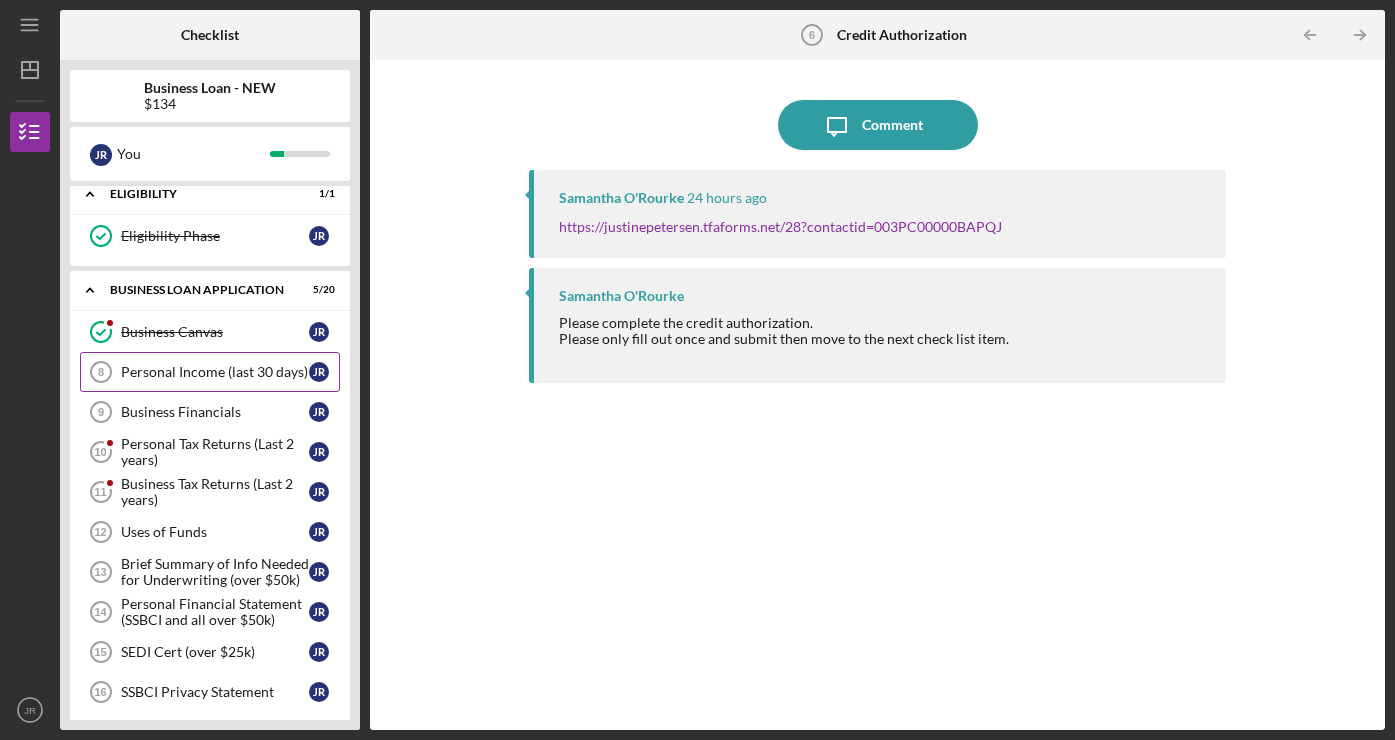 scroll, scrollTop: 324, scrollLeft: 0, axis: vertical 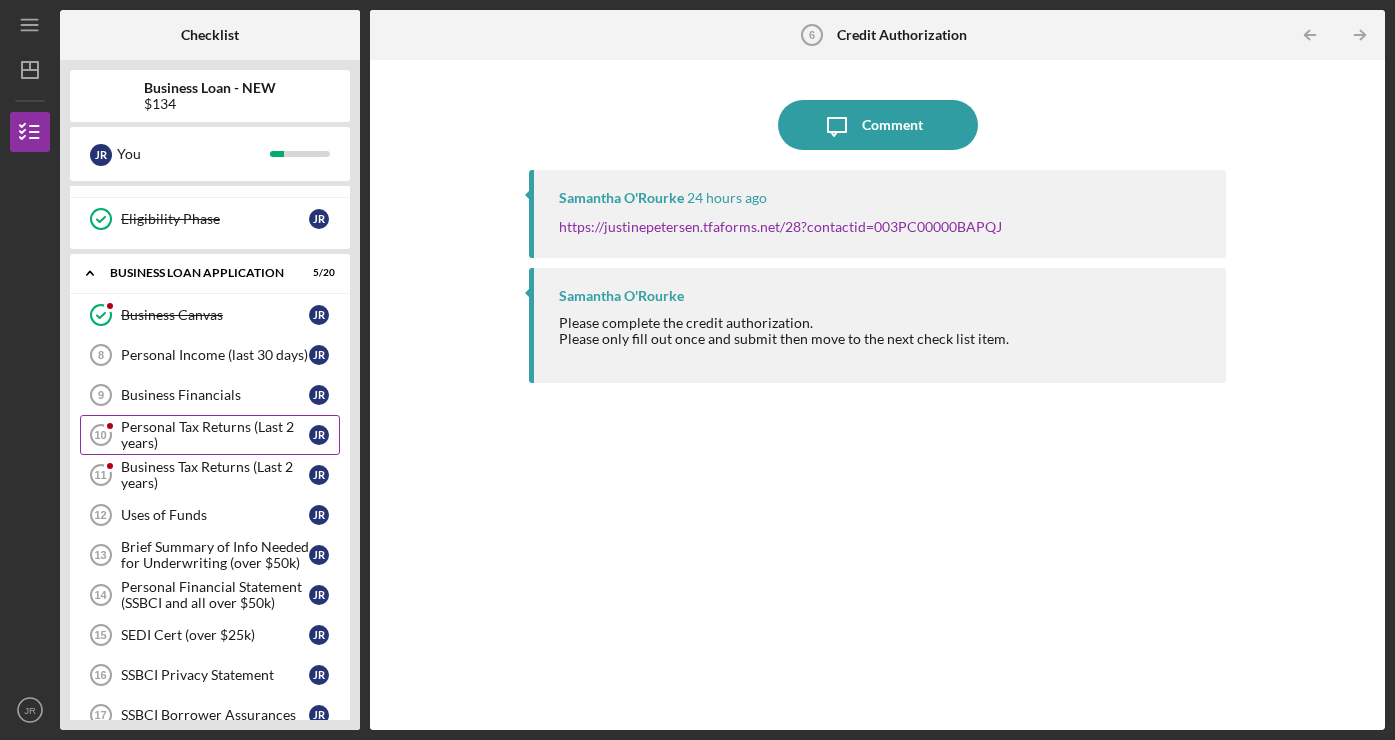 click on "Personal Tax Returns (Last 2 years)" at bounding box center (215, 435) 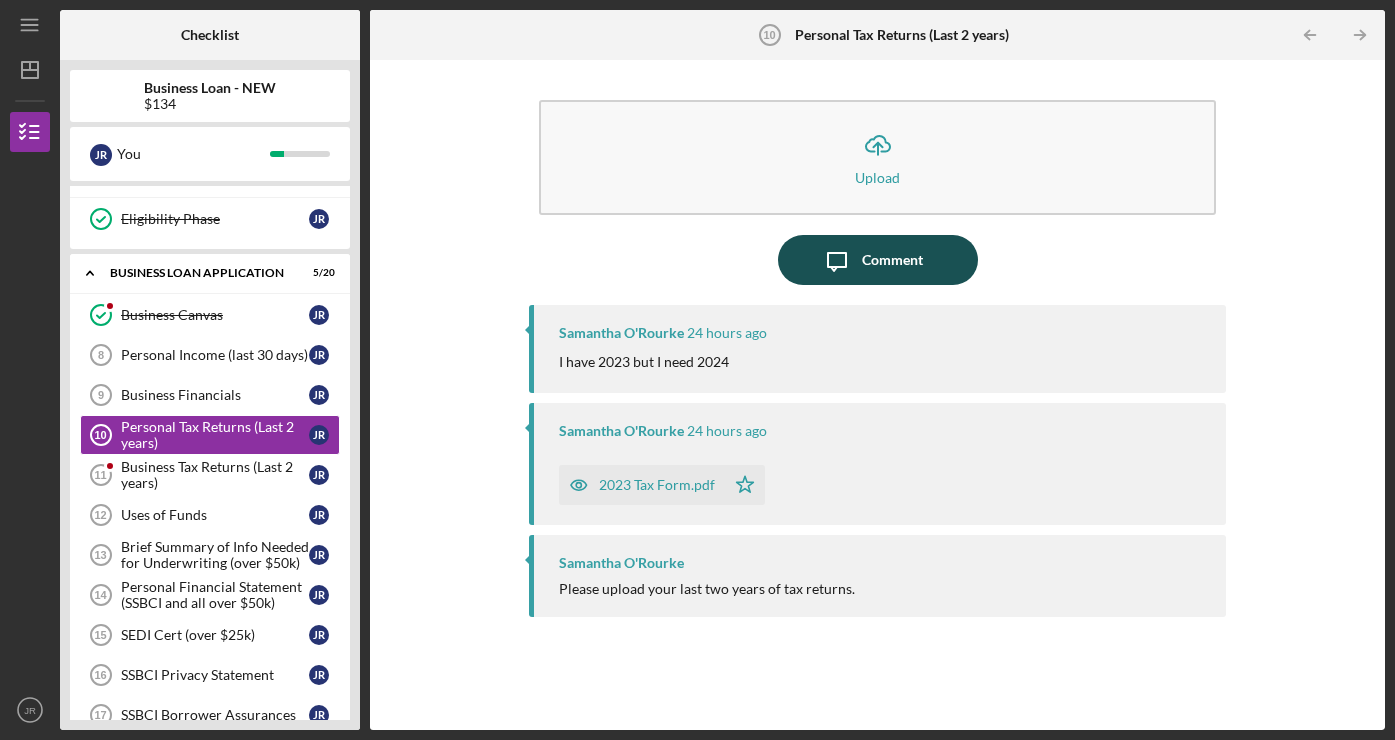 click on "Comment" at bounding box center (892, 260) 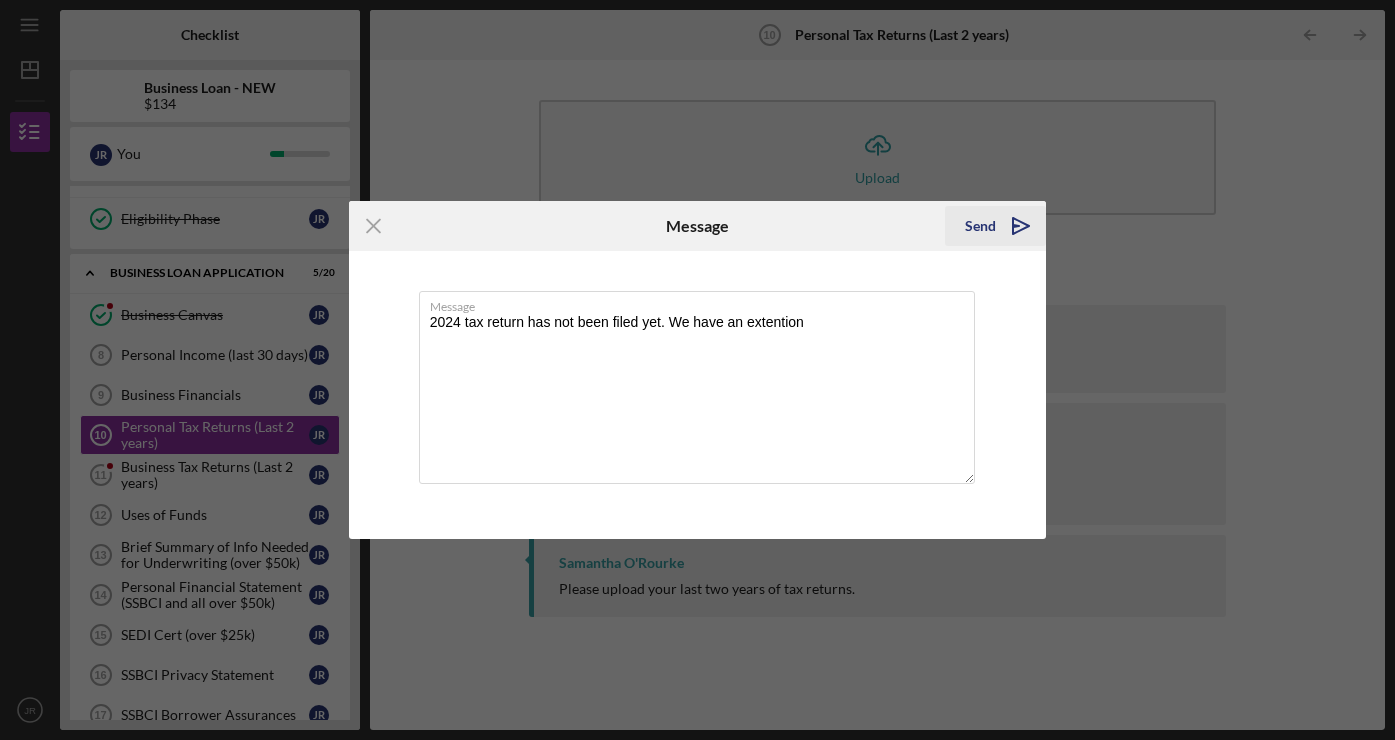 type on "2024 tax return has not been filed yet. We have an extention" 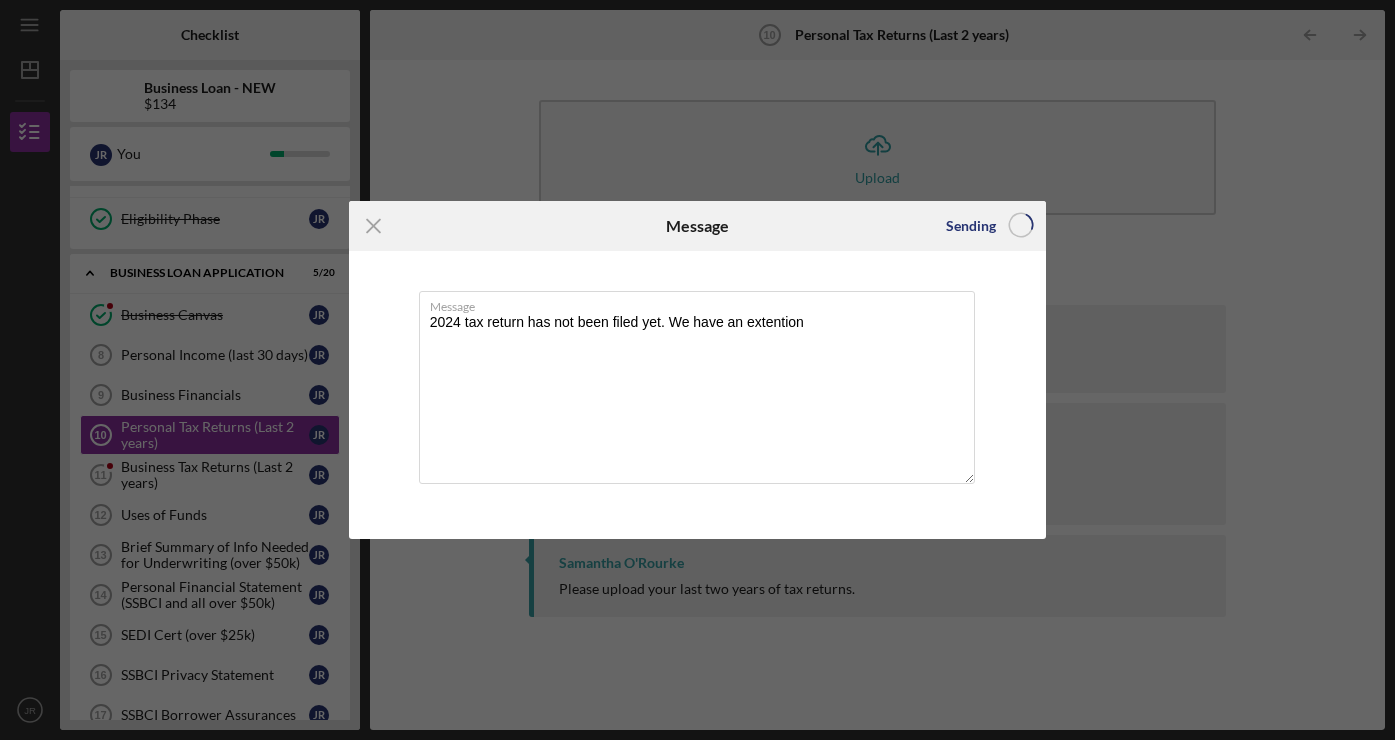 type 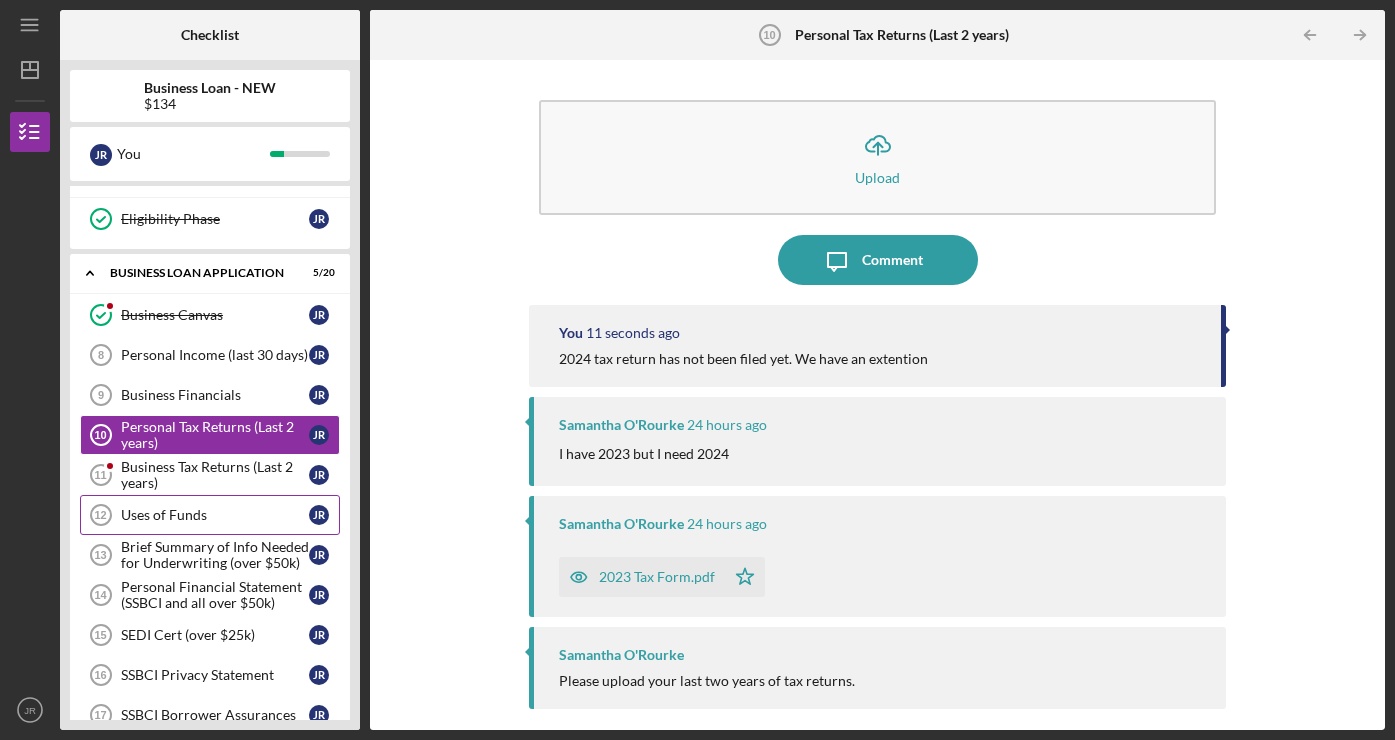 scroll, scrollTop: 325, scrollLeft: 0, axis: vertical 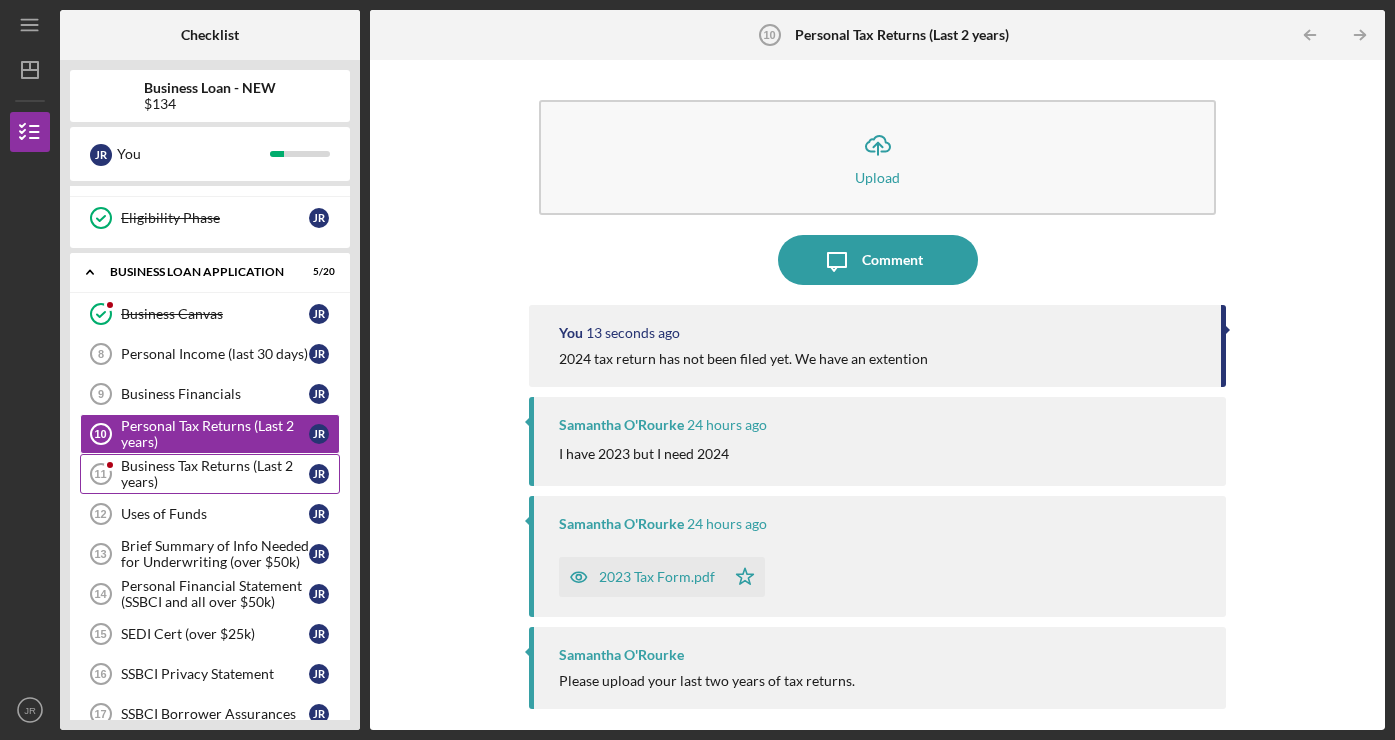 click on "Business Tax Returns (Last 2 years)" at bounding box center (215, 474) 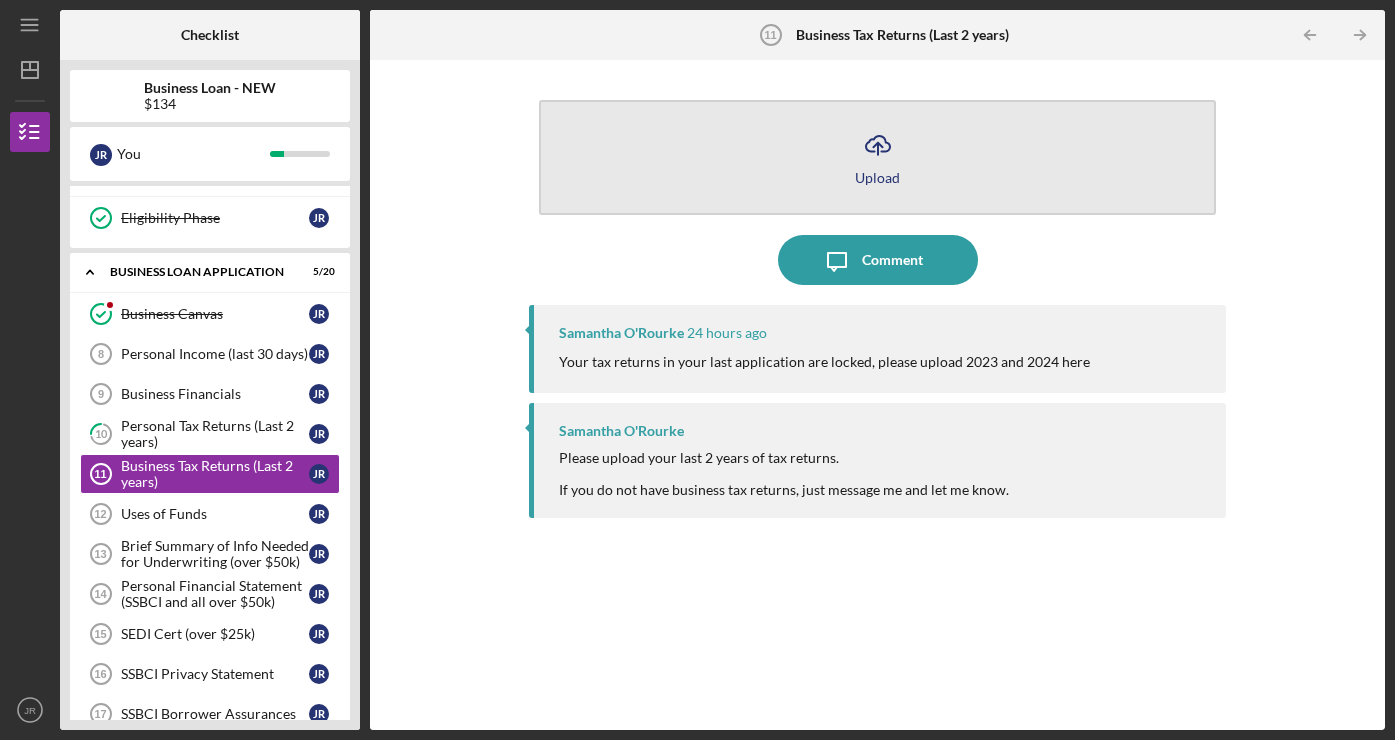 click on "Icon/Upload" 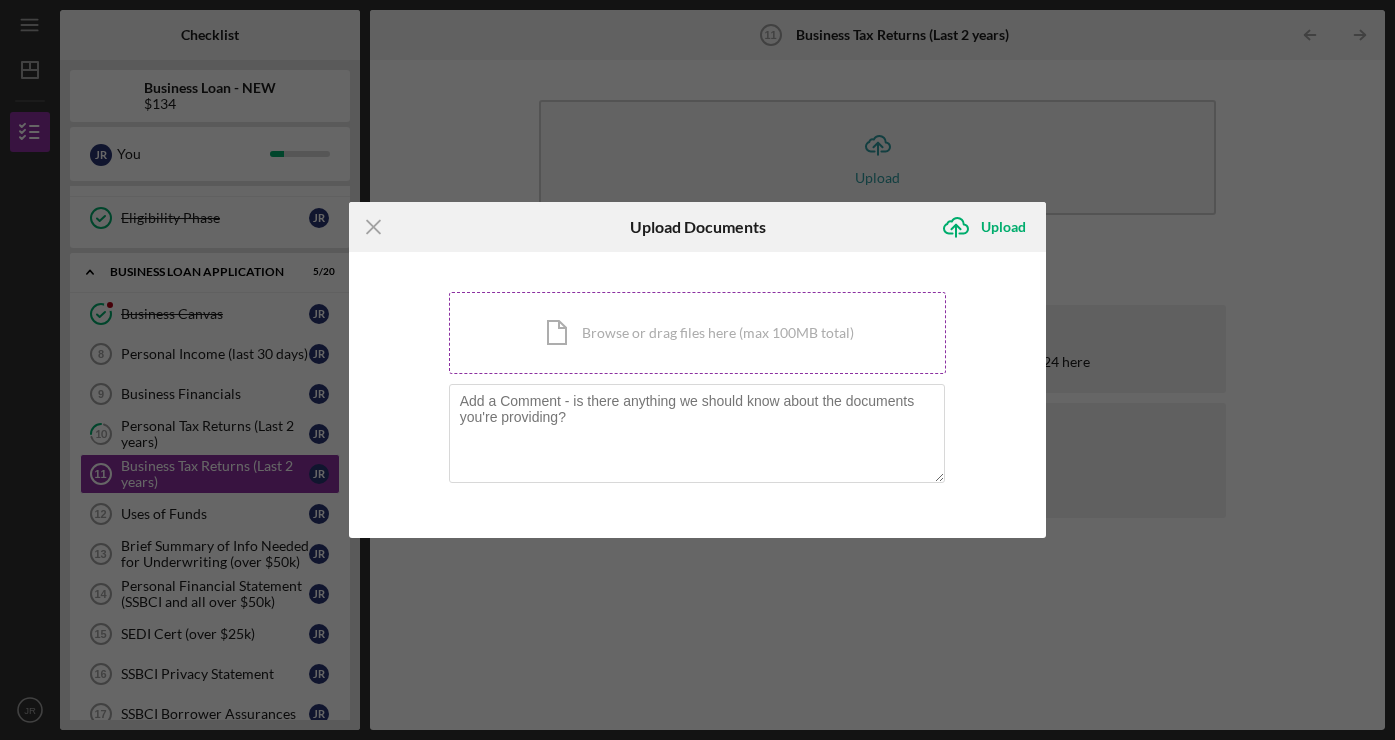 click on "Icon/Document Browse or drag files here (max 100MB total) Tap to choose files or take a photo" at bounding box center [698, 333] 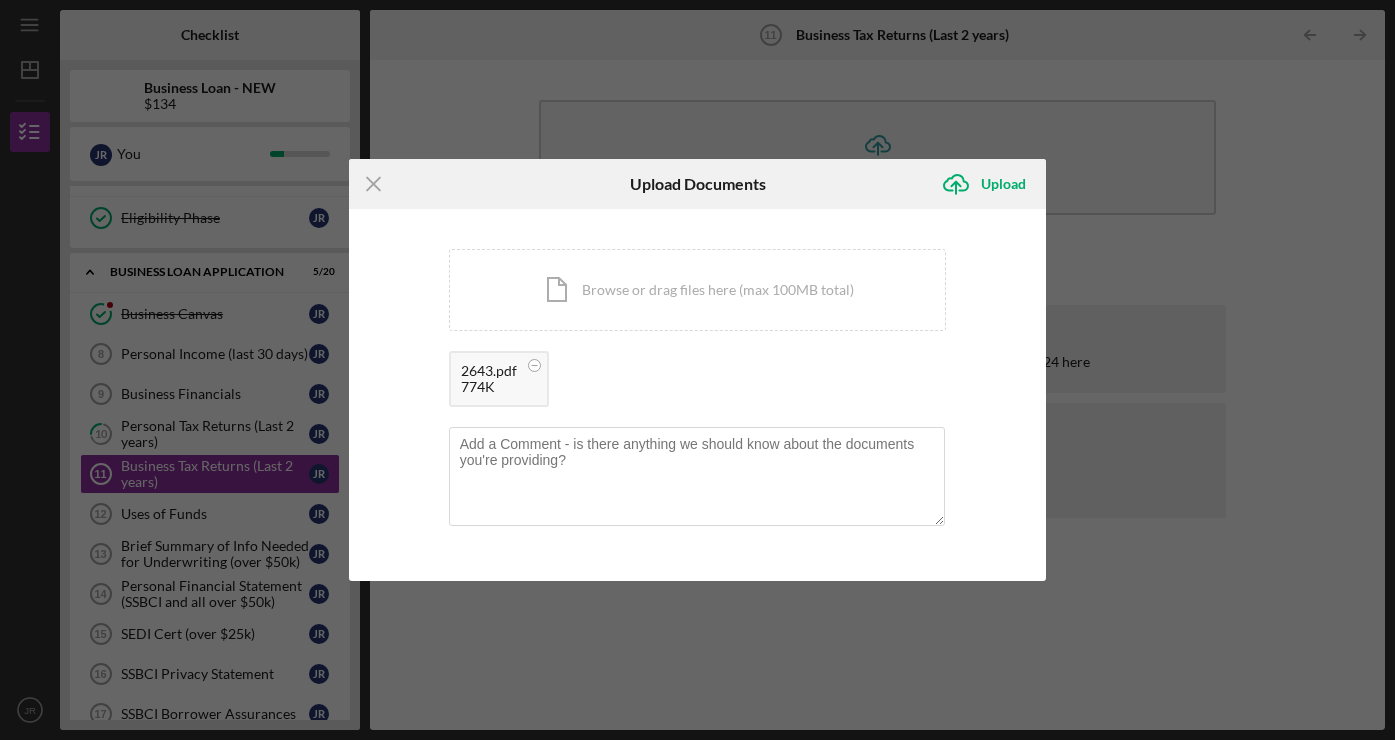click on "774K" at bounding box center (489, 387) 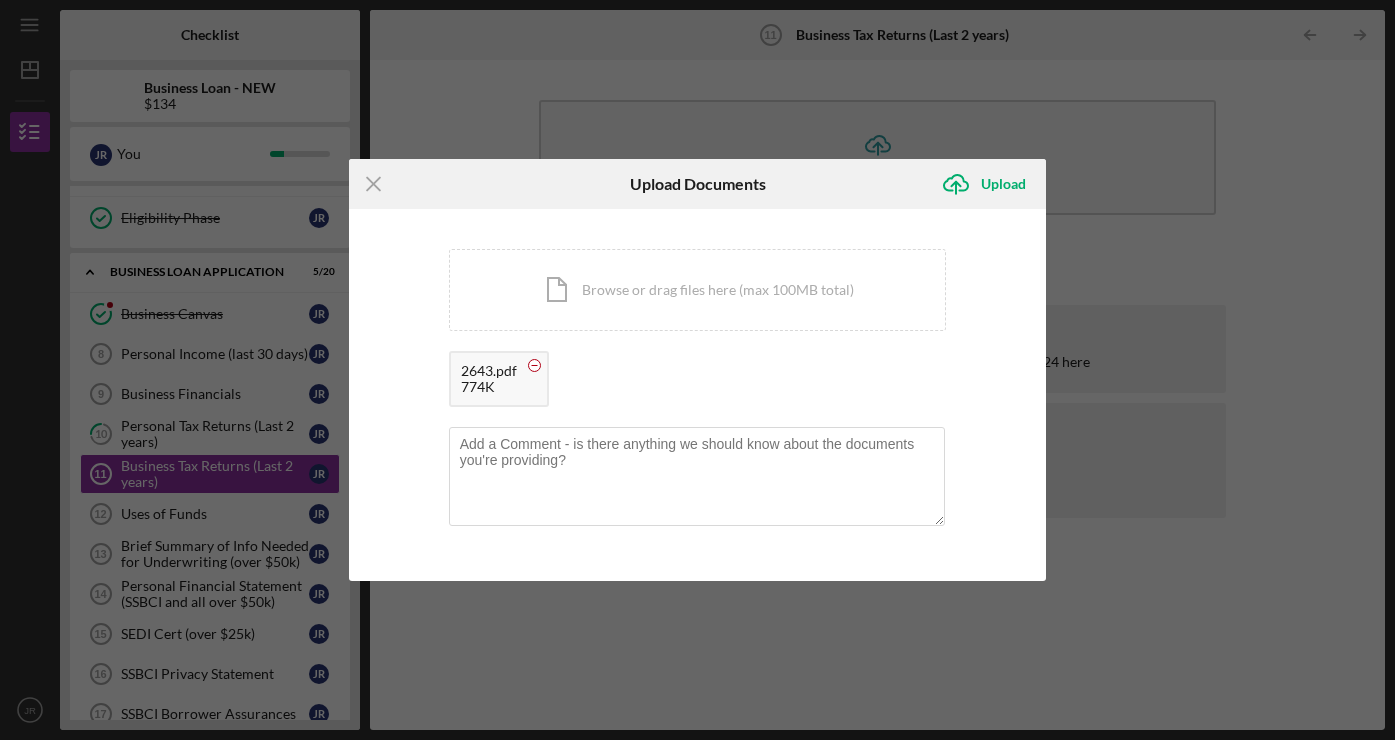 click 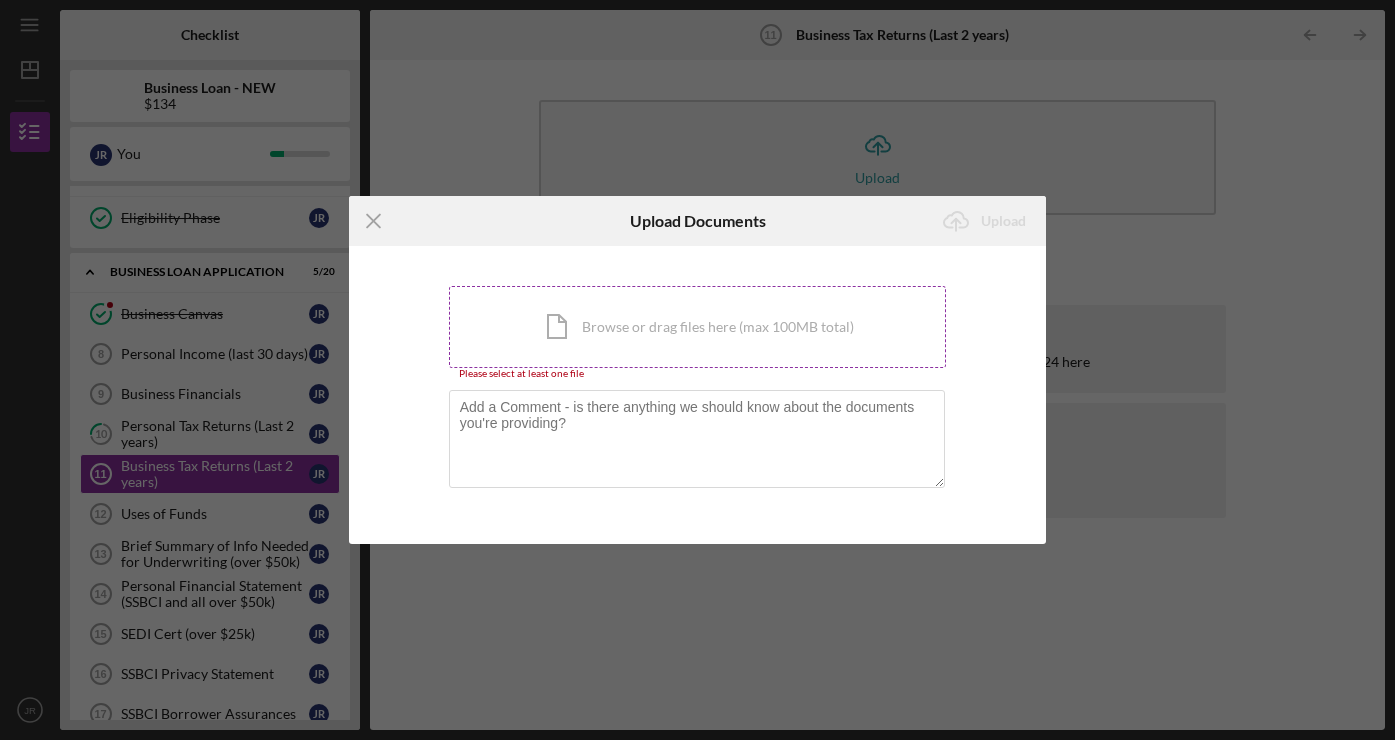 click on "Icon/Document Browse or drag files here (max 100MB total) Tap to choose files or take a photo" at bounding box center [698, 327] 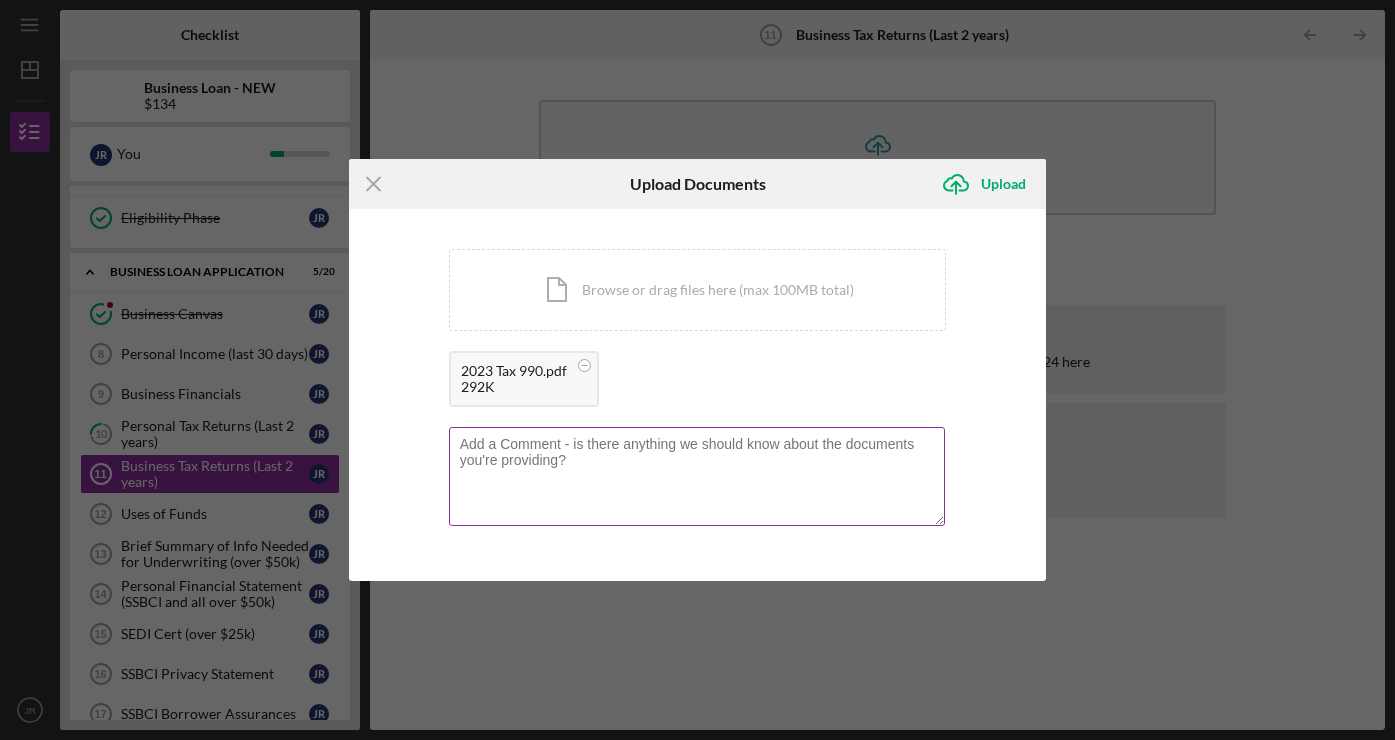 click at bounding box center [697, 476] 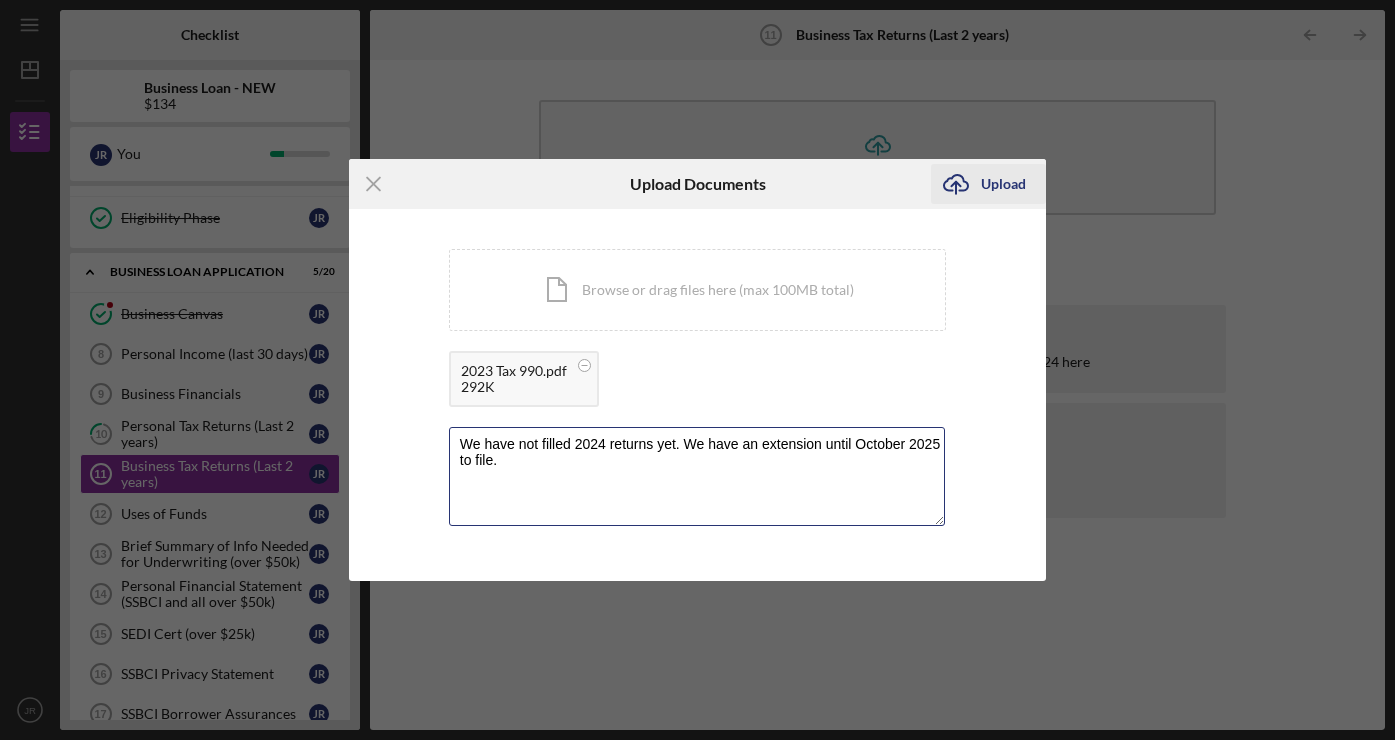 type on "We have not filled 2024 returns yet. We have an extension until October 2025 to file." 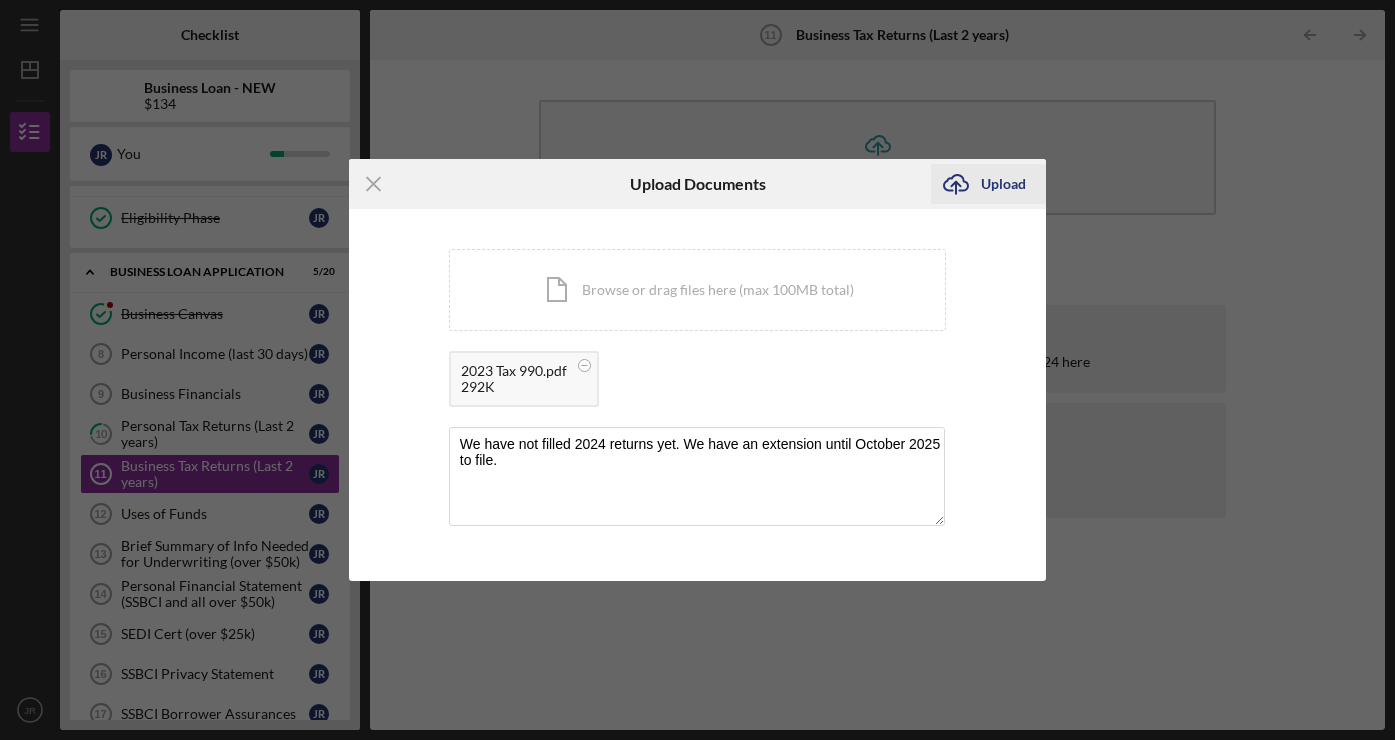 click on "Upload" at bounding box center [1003, 184] 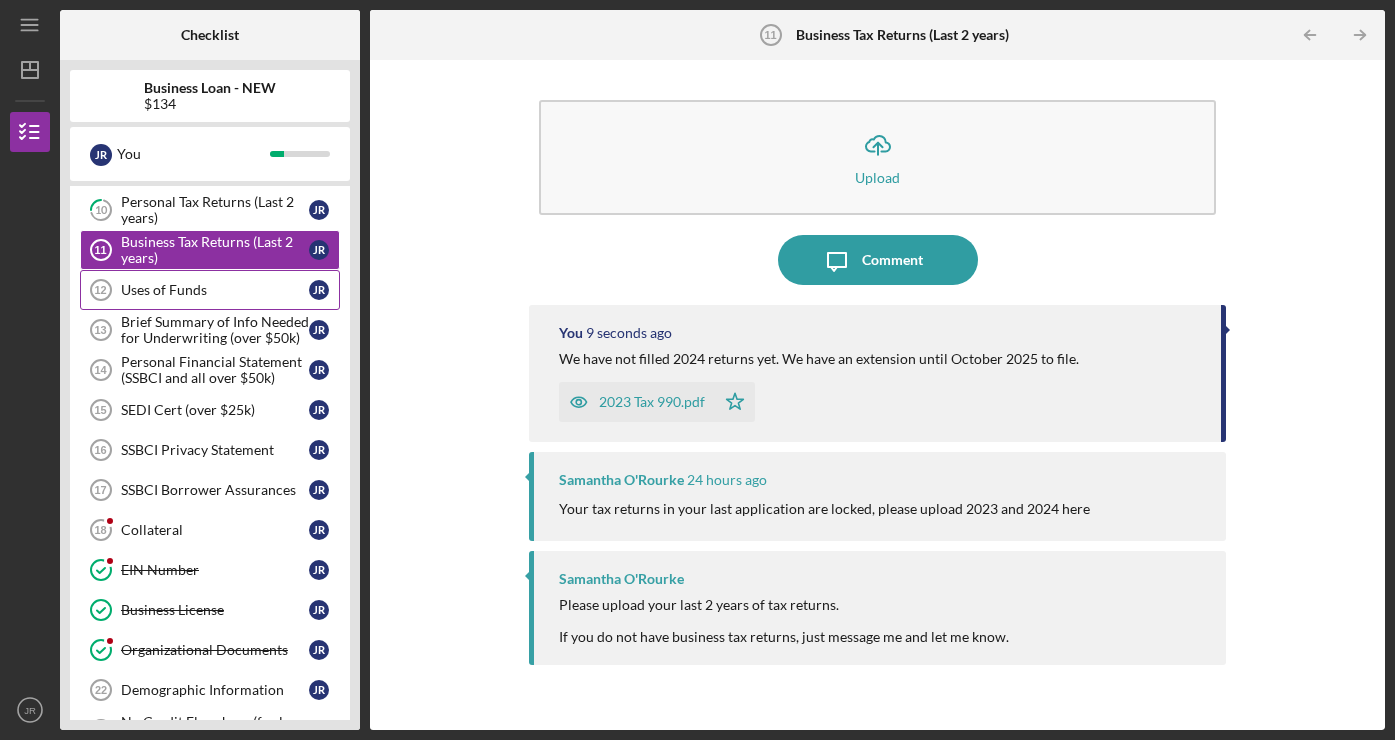 scroll, scrollTop: 597, scrollLeft: 0, axis: vertical 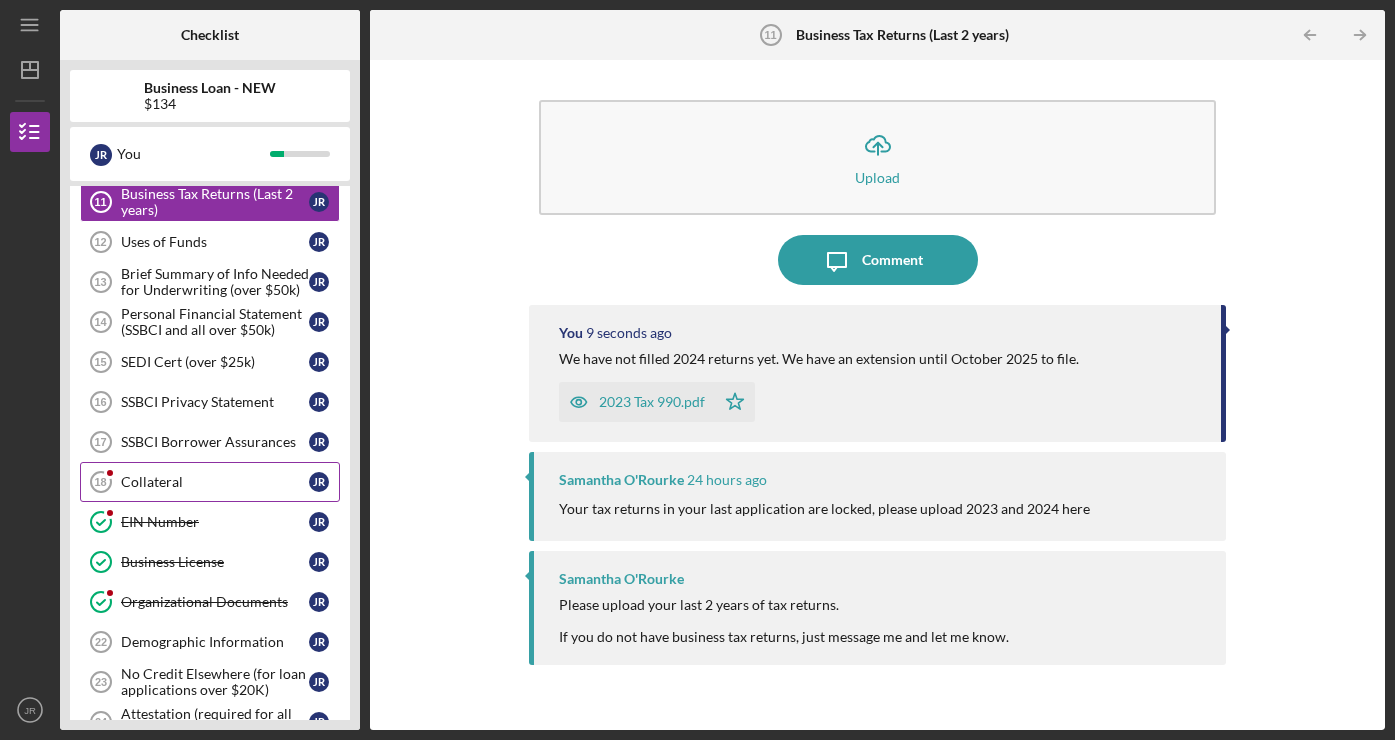 click on "Collateral" at bounding box center (215, 482) 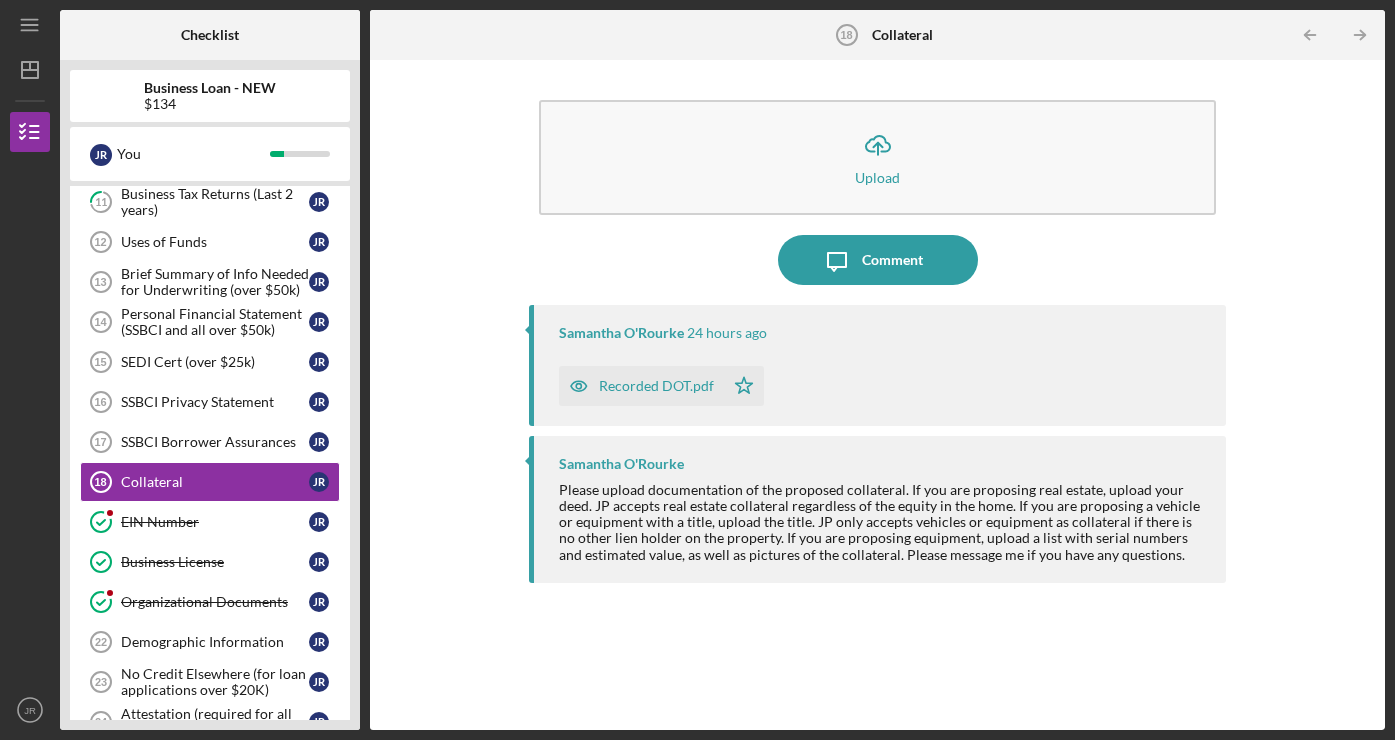 click on "Recorded DOT.pdf" at bounding box center (656, 386) 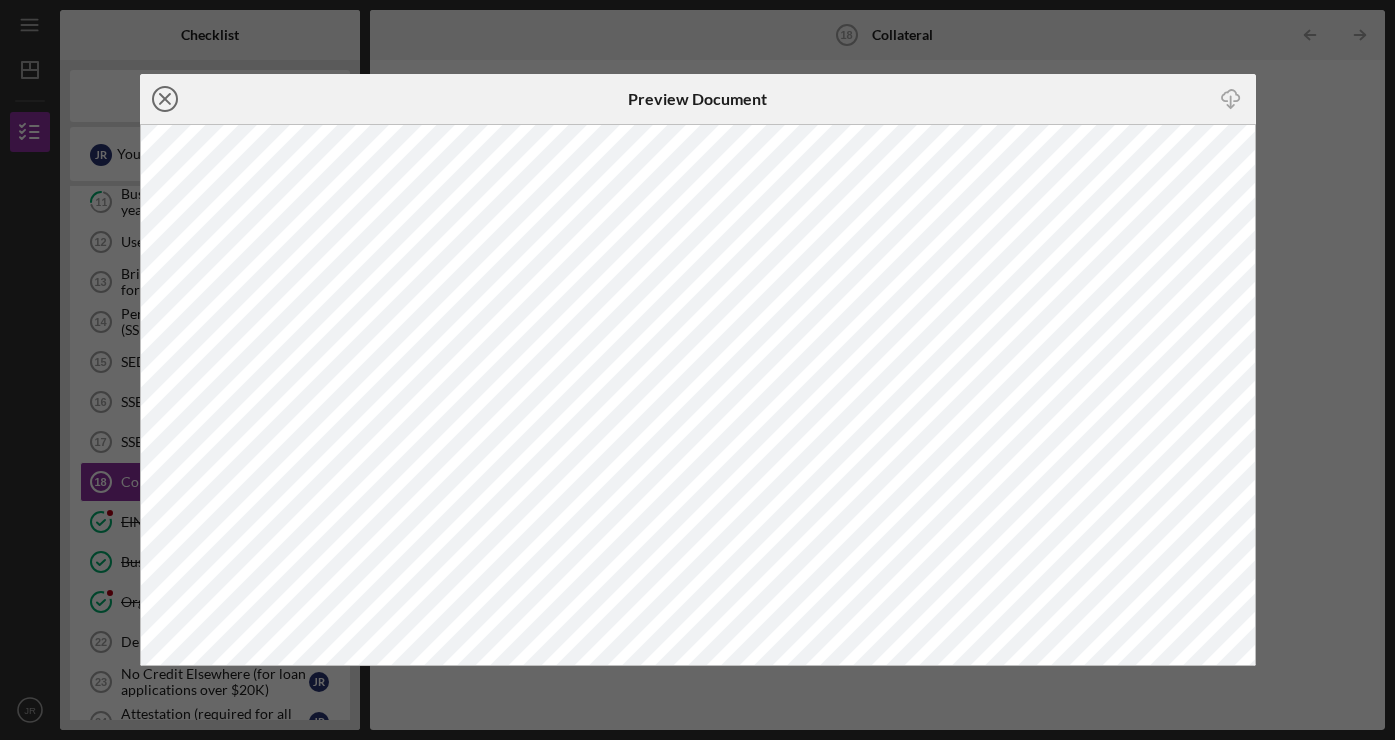 click on "Icon/Close" 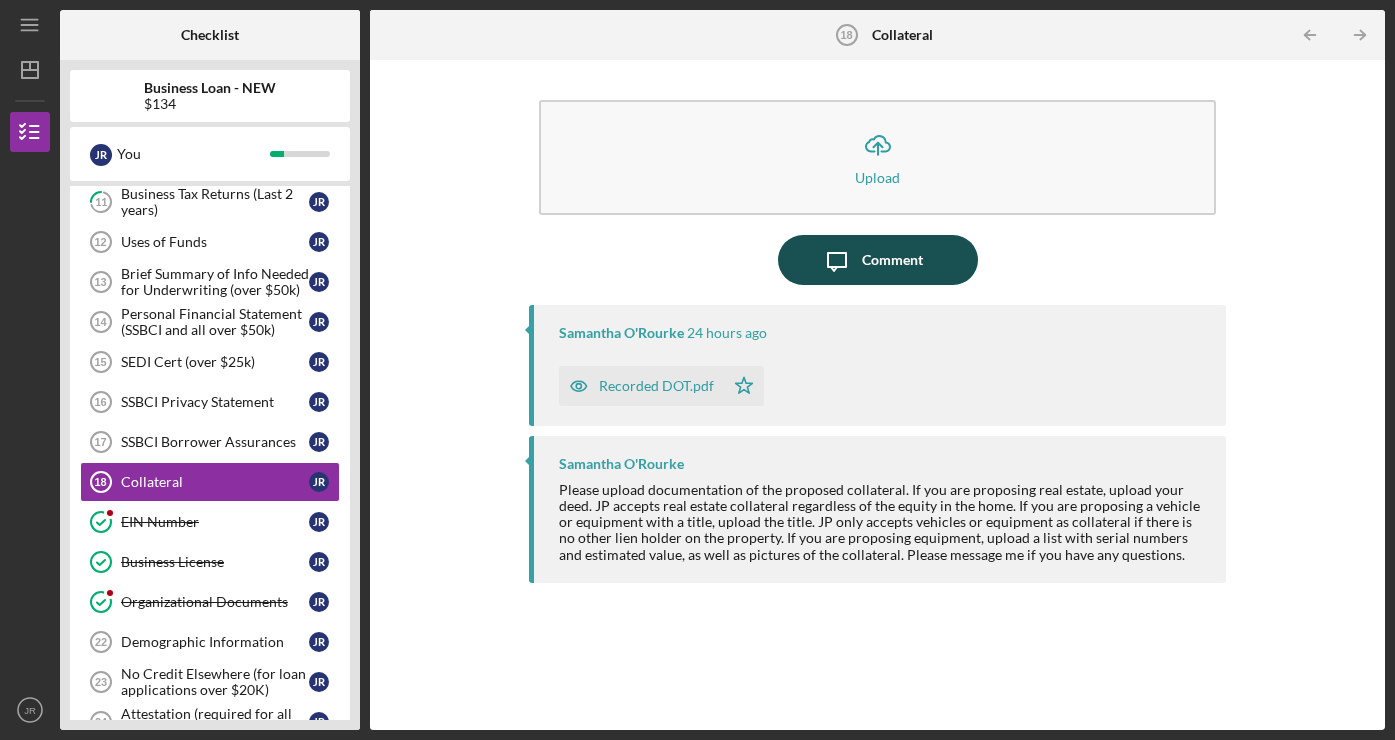 click on "Comment" at bounding box center [892, 260] 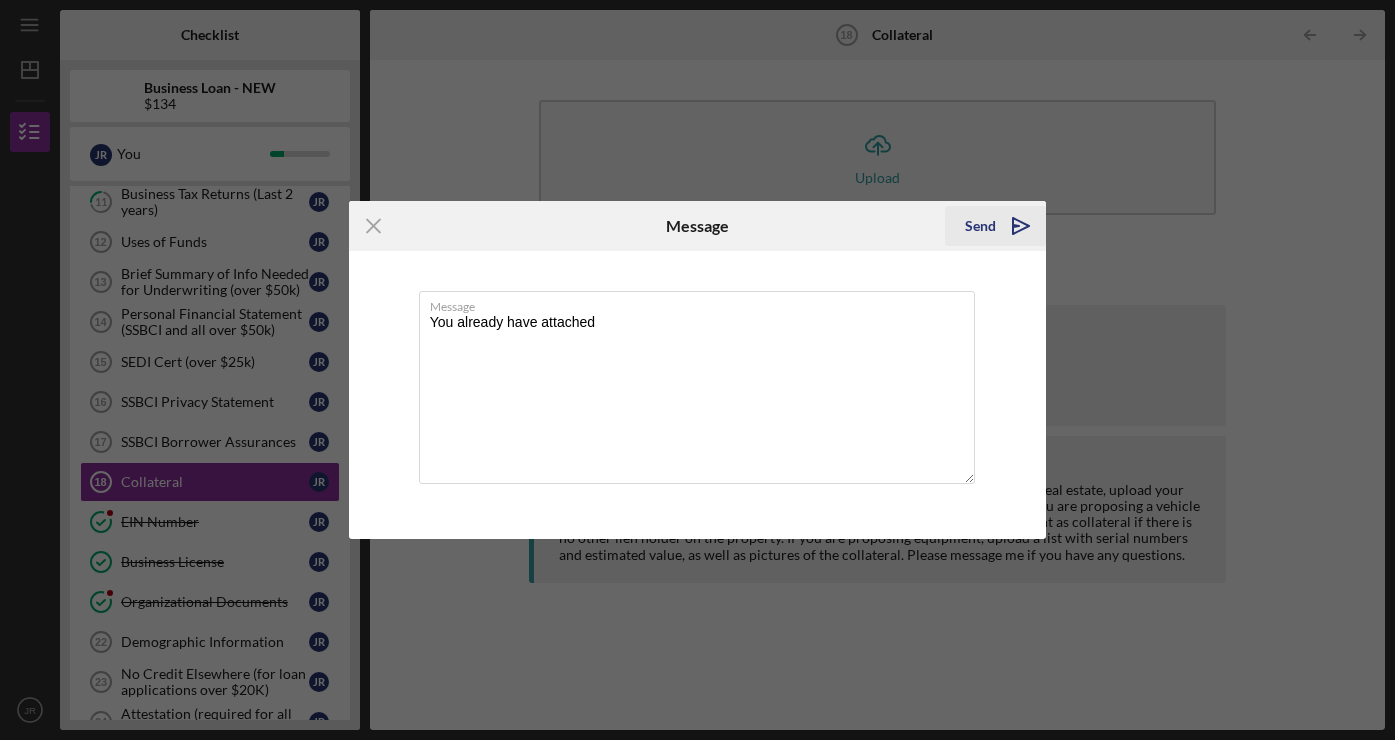 type on "You already have attached" 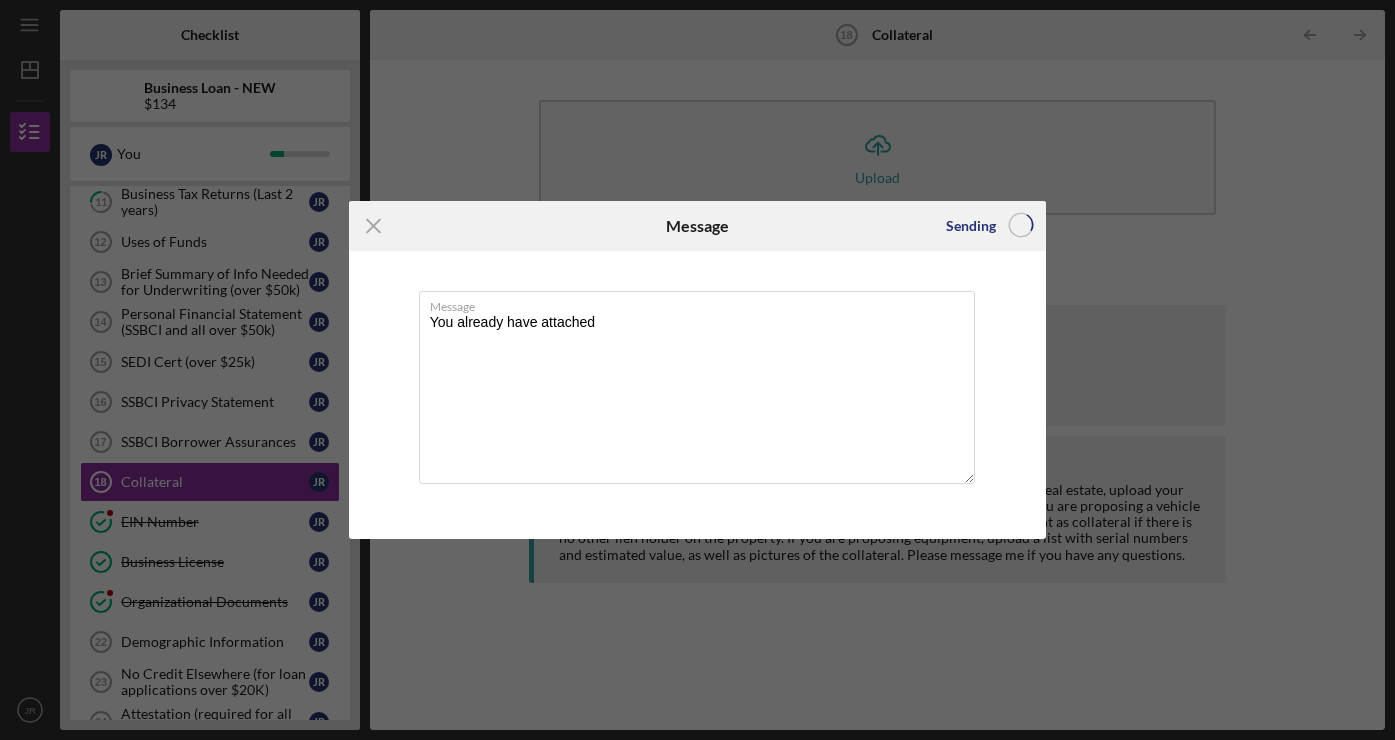 type 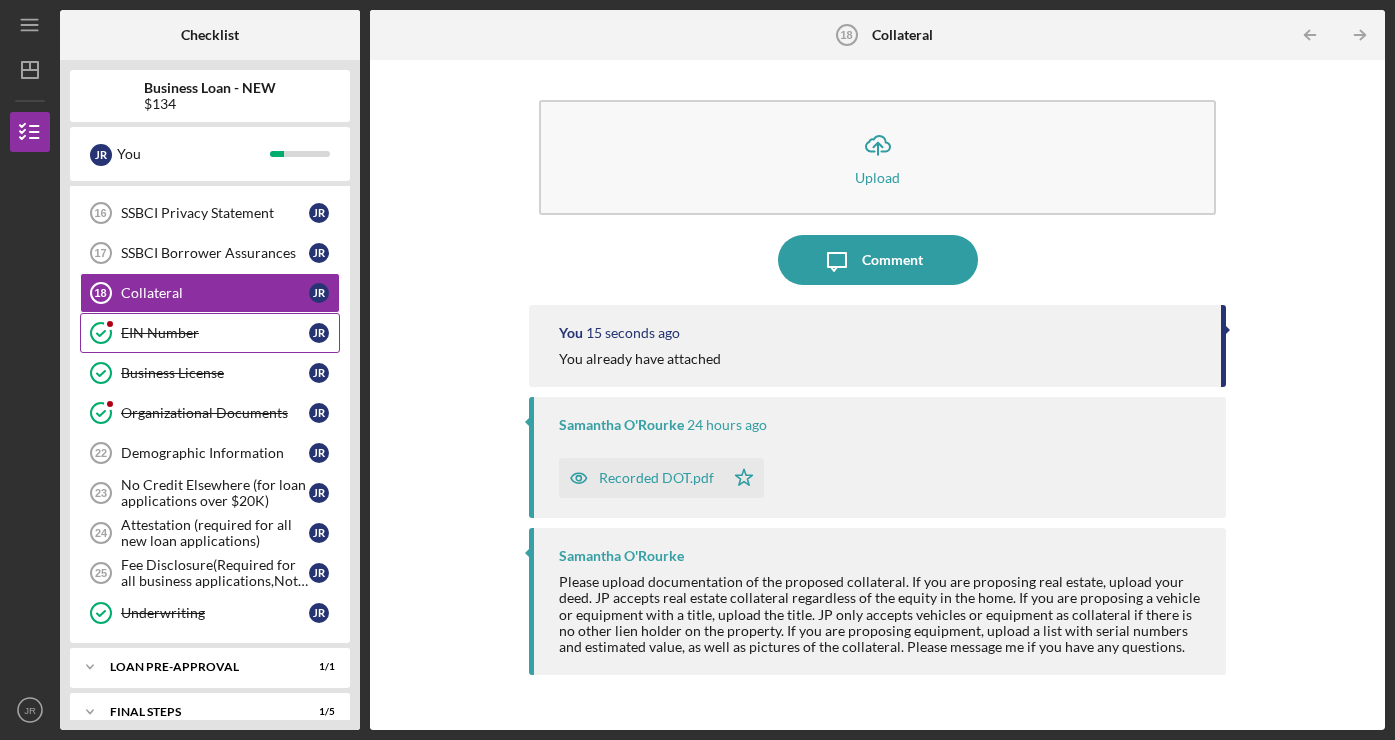 scroll, scrollTop: 780, scrollLeft: 0, axis: vertical 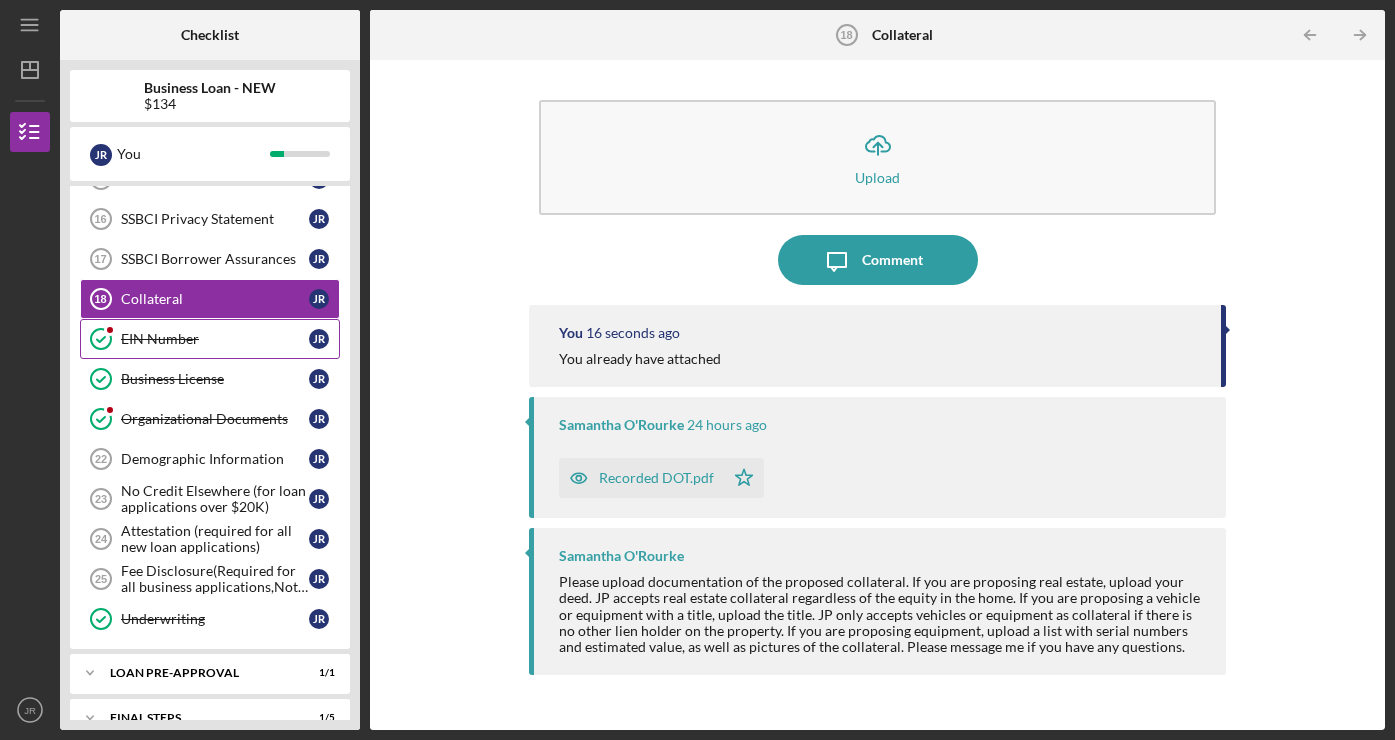 click on "EIN Number" at bounding box center [215, 339] 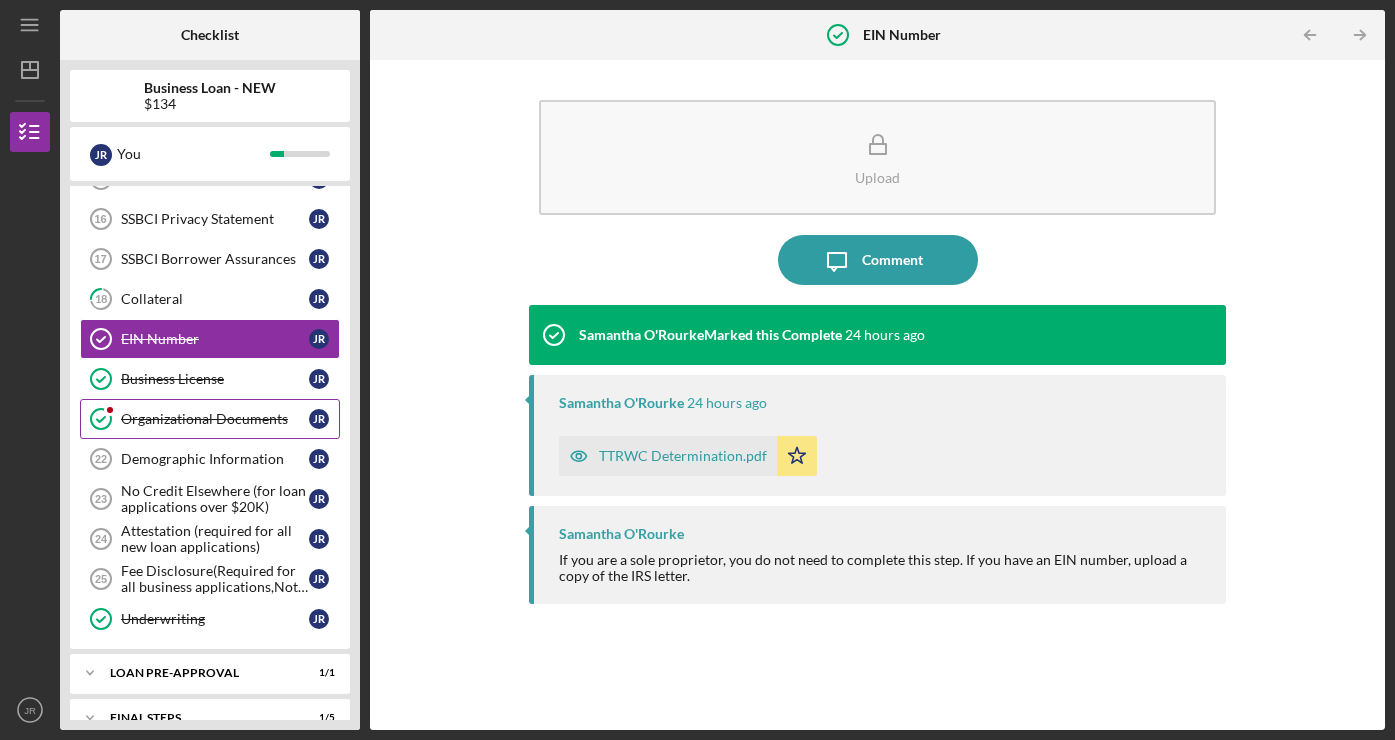 click on "Organizational Documents" at bounding box center [215, 419] 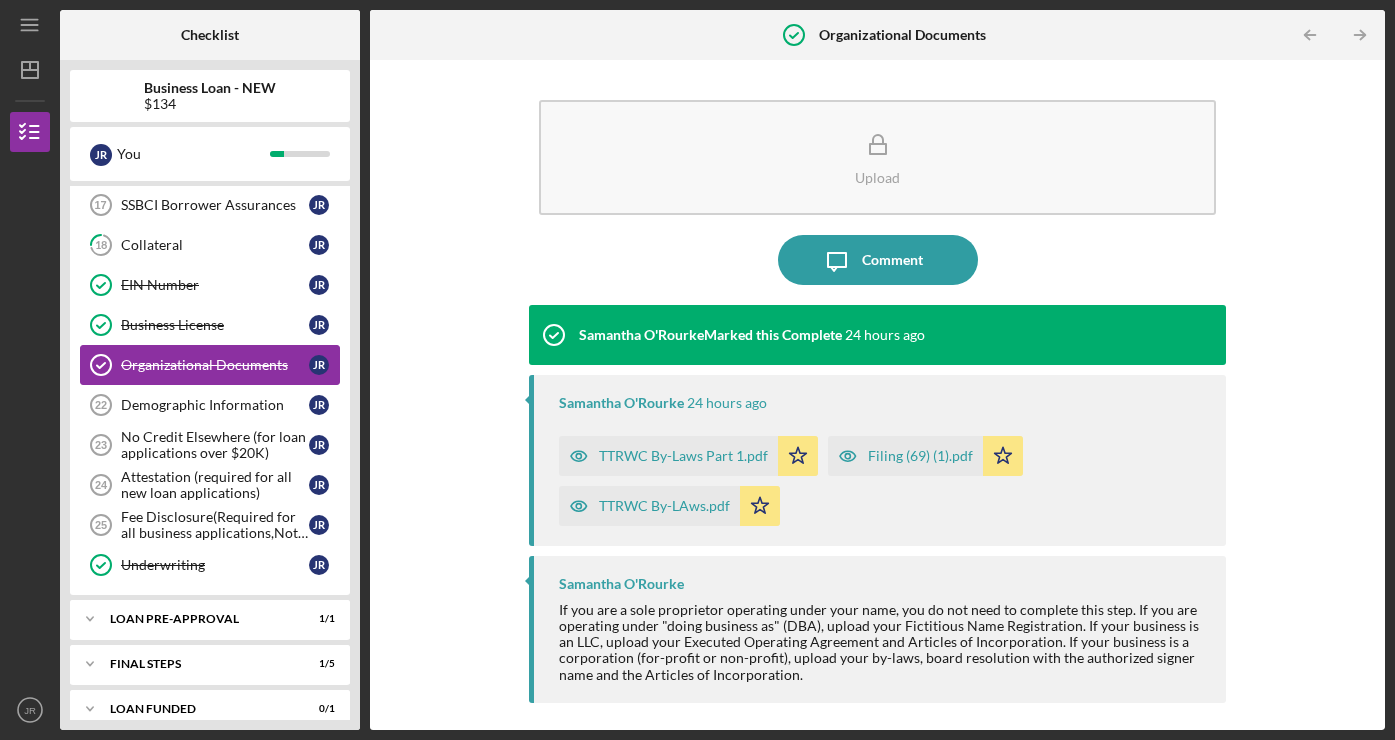 scroll, scrollTop: 854, scrollLeft: 0, axis: vertical 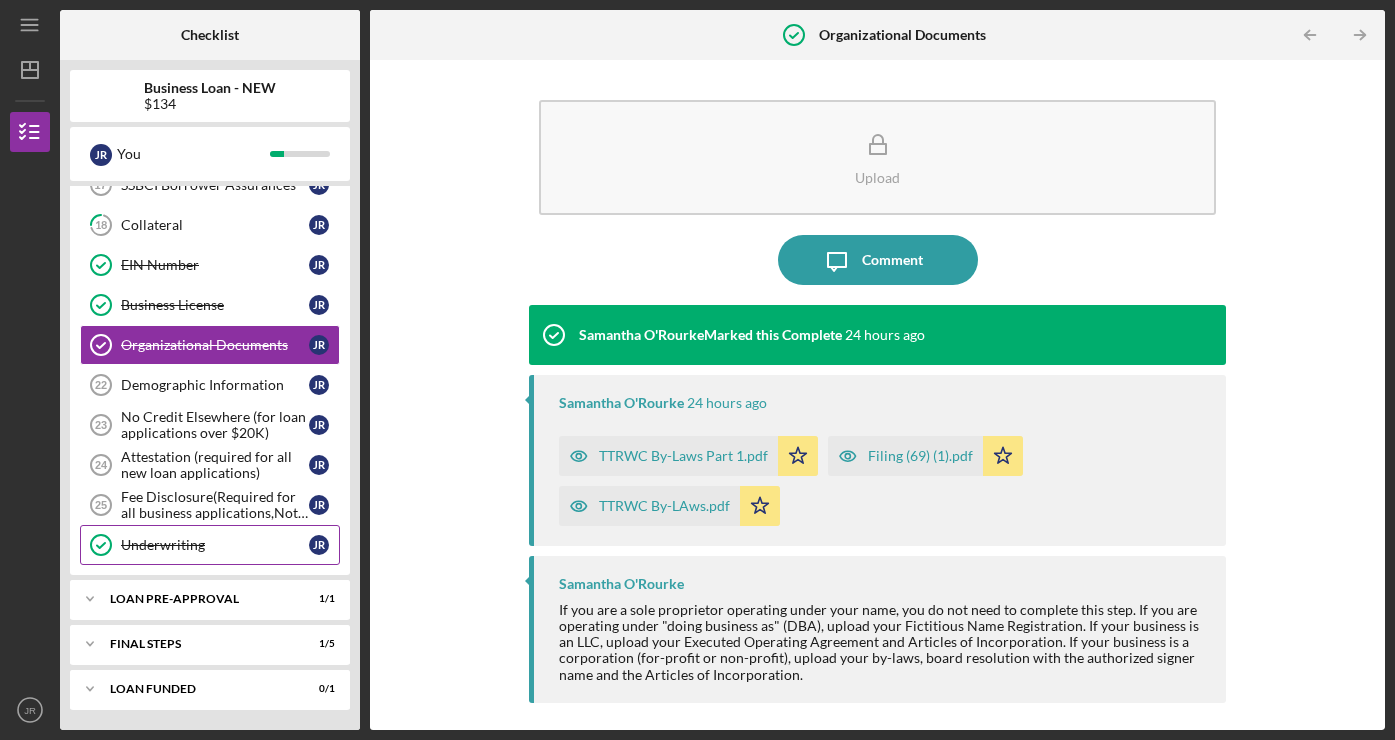 click on "Underwriting" at bounding box center (215, 545) 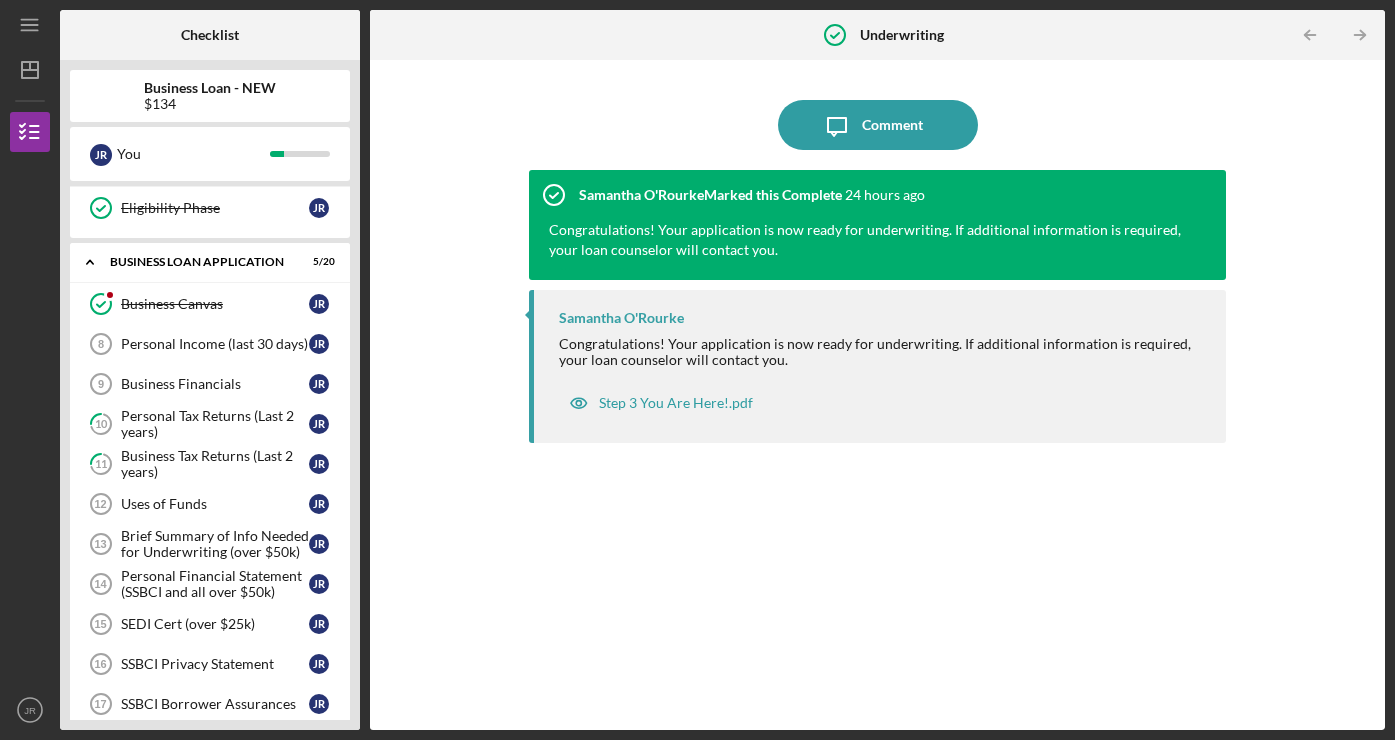 scroll, scrollTop: 301, scrollLeft: 0, axis: vertical 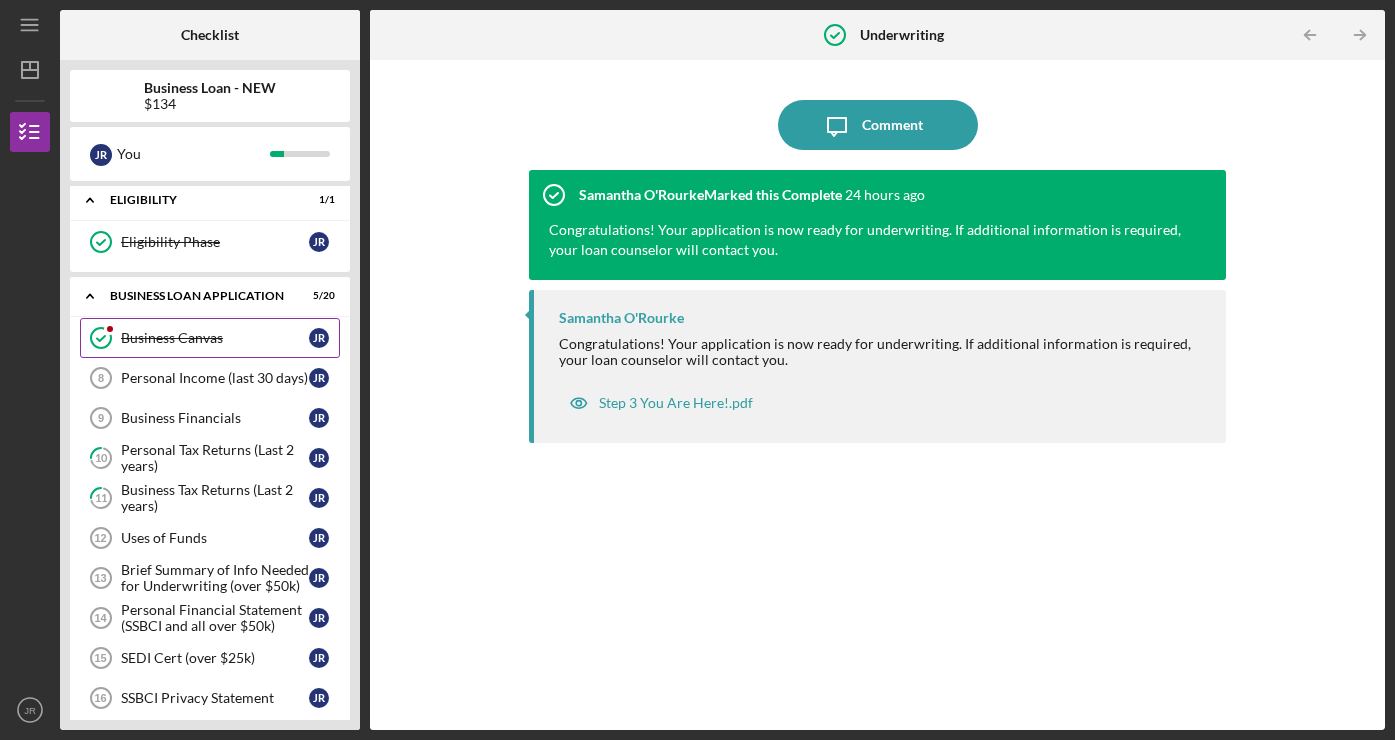 click on "Business Canvas" at bounding box center [215, 338] 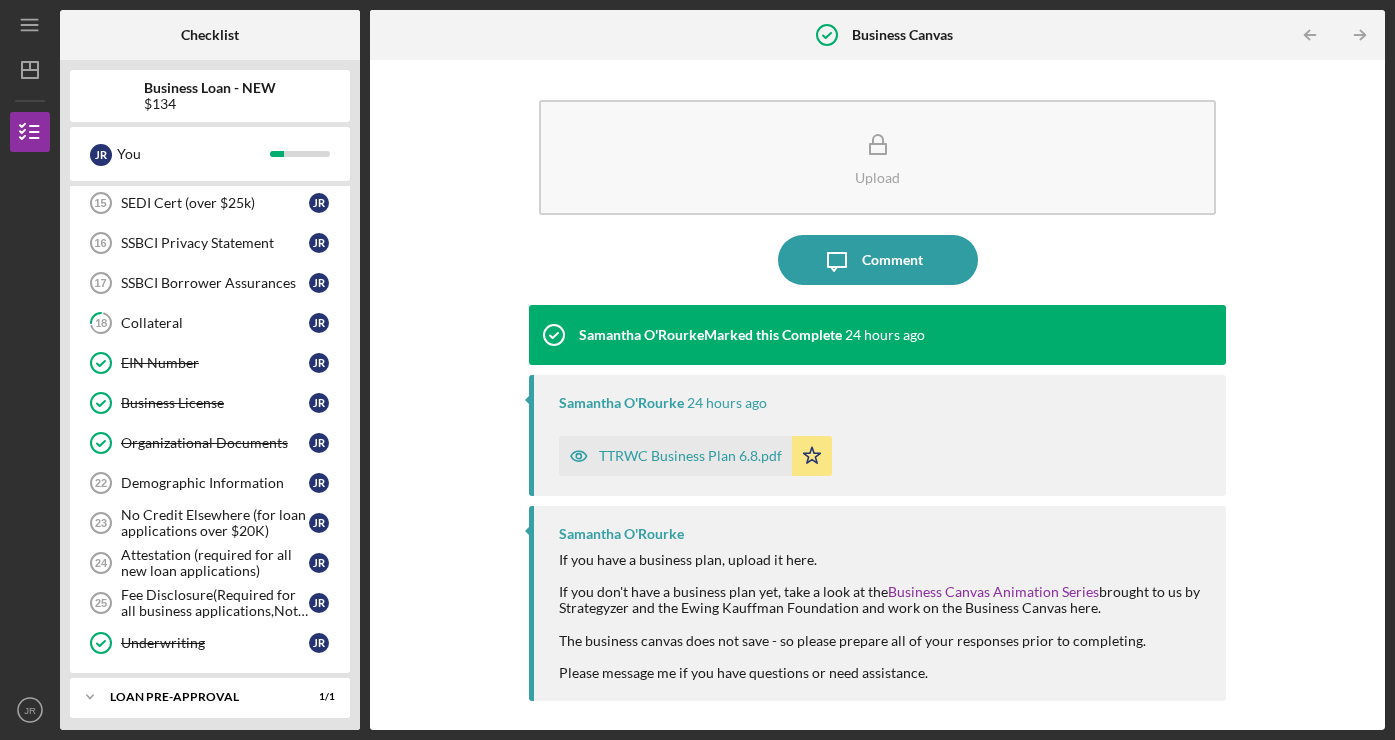 scroll, scrollTop: 762, scrollLeft: 0, axis: vertical 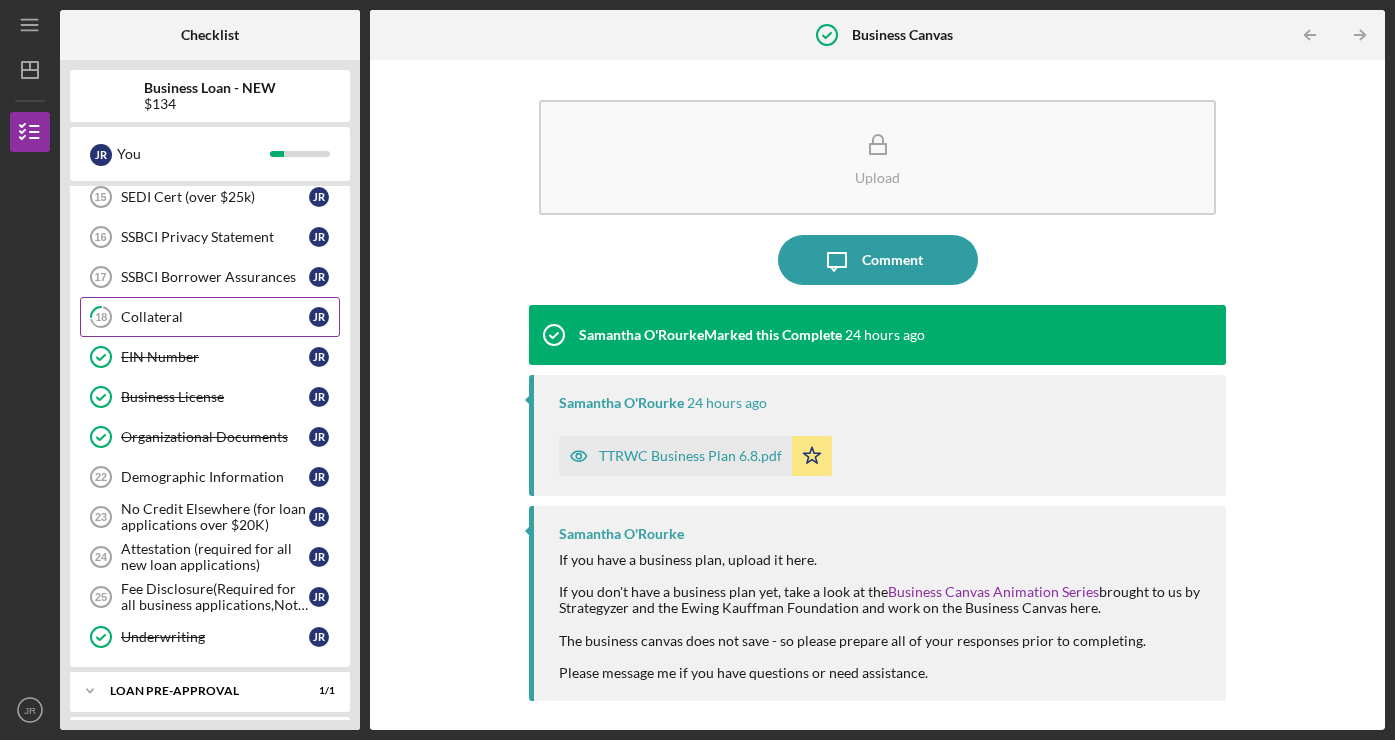 click on "Collateral" at bounding box center (215, 317) 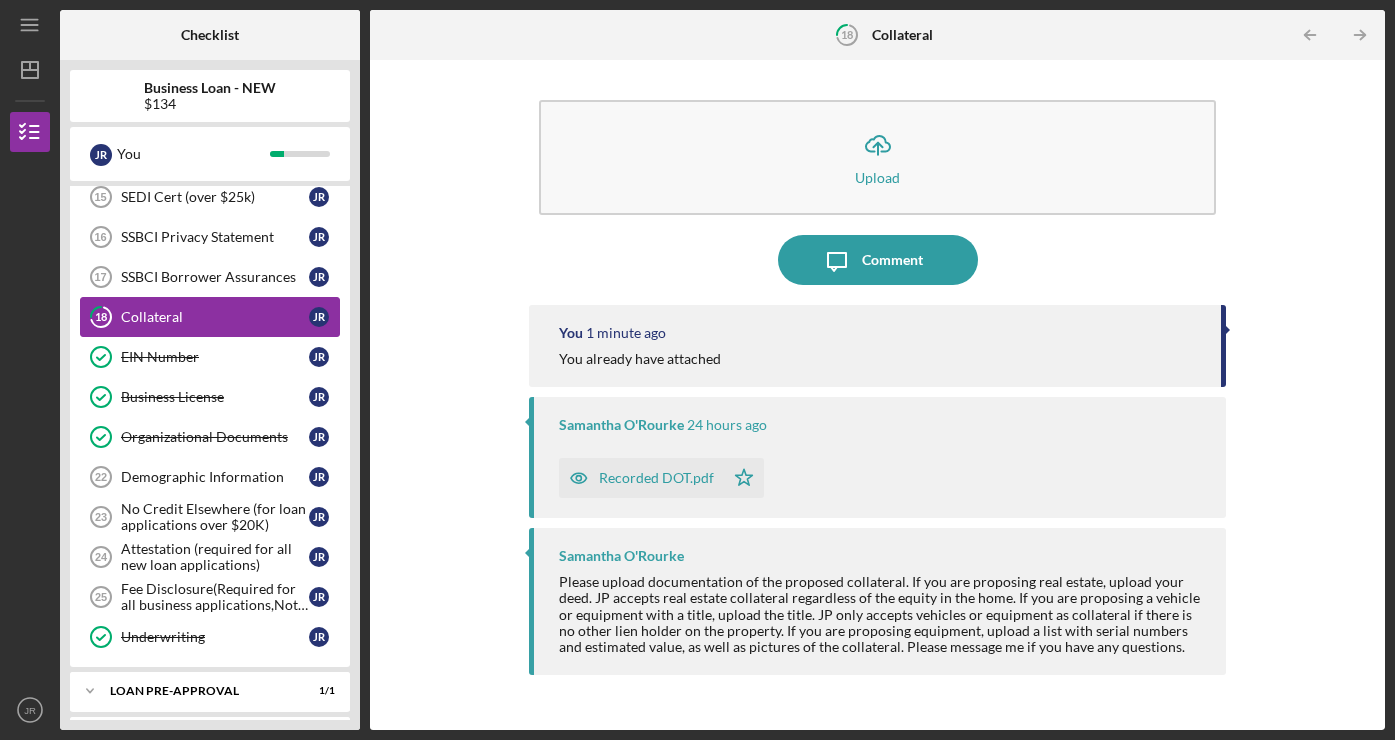 click on "Collateral" at bounding box center [215, 317] 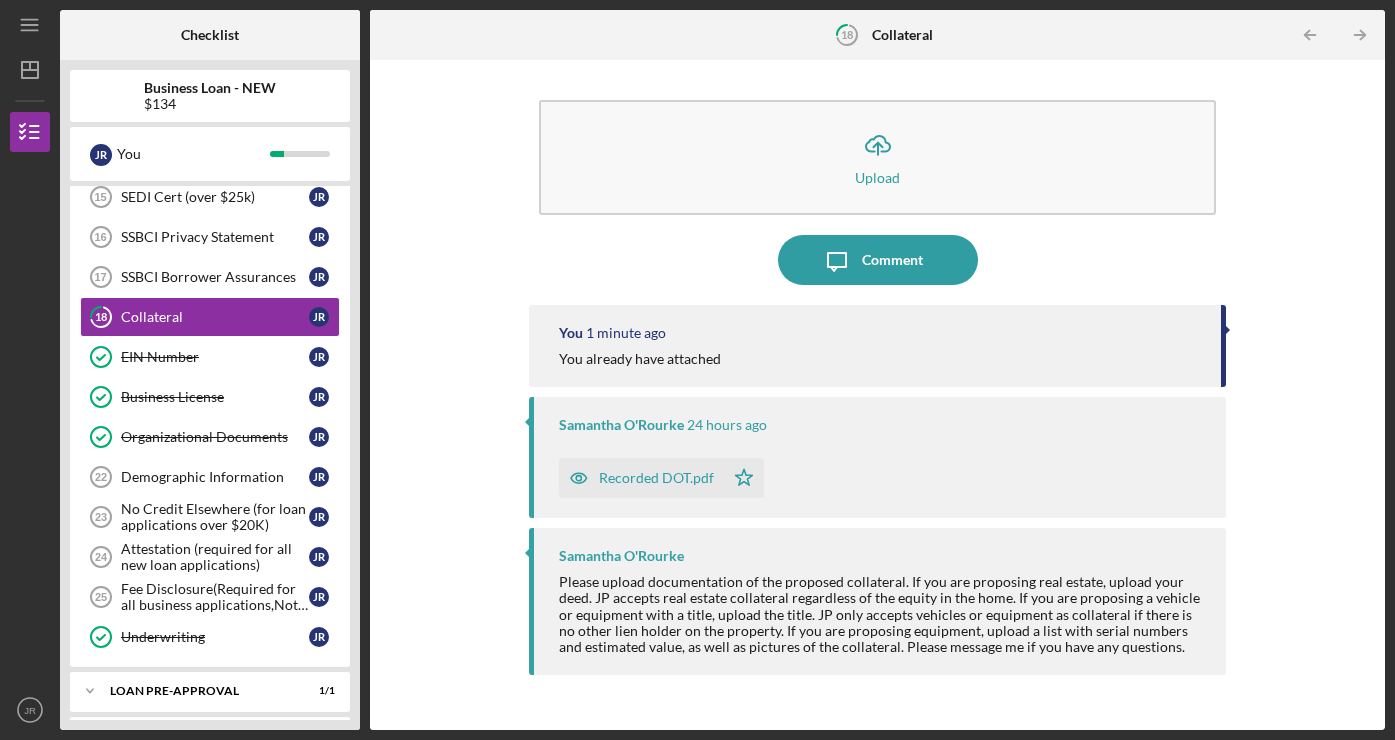click on "You already have attached" at bounding box center (640, 359) 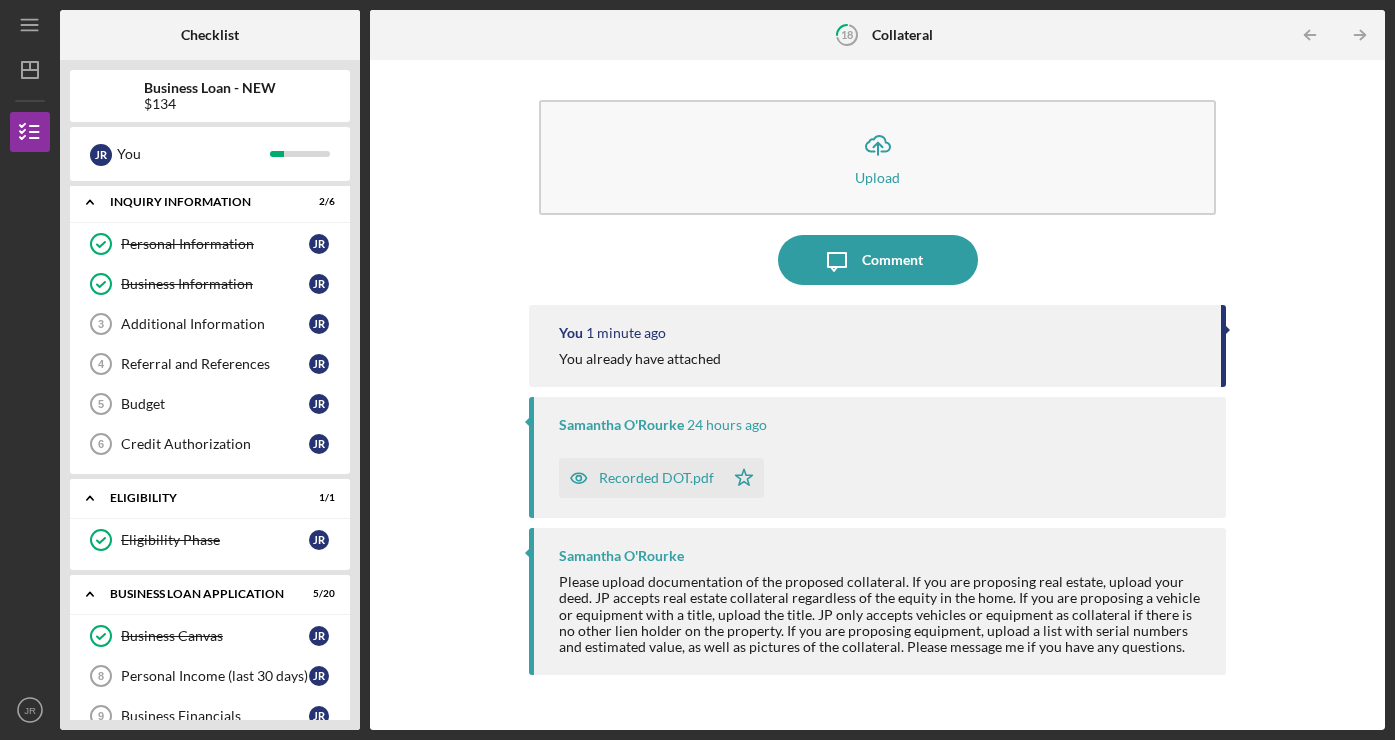 scroll, scrollTop: 0, scrollLeft: 0, axis: both 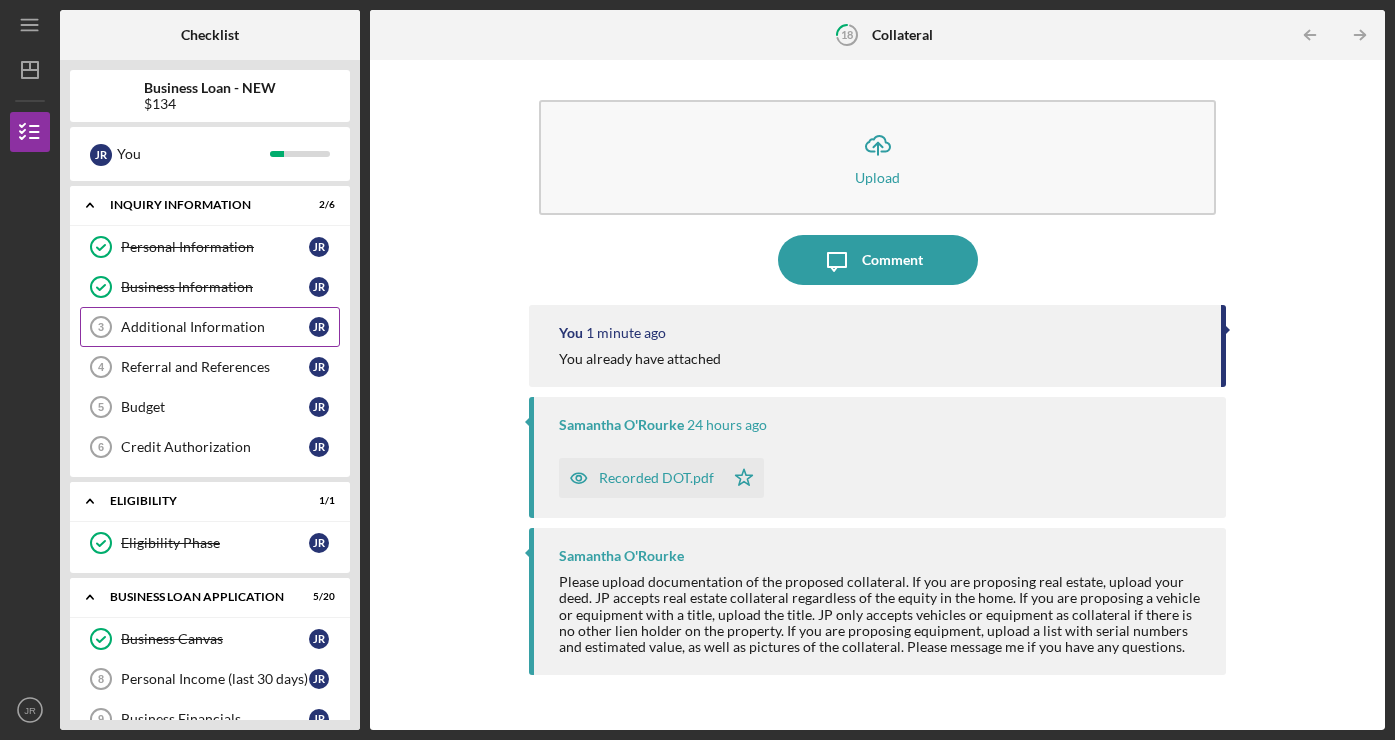 click on "Additional Information" at bounding box center [215, 327] 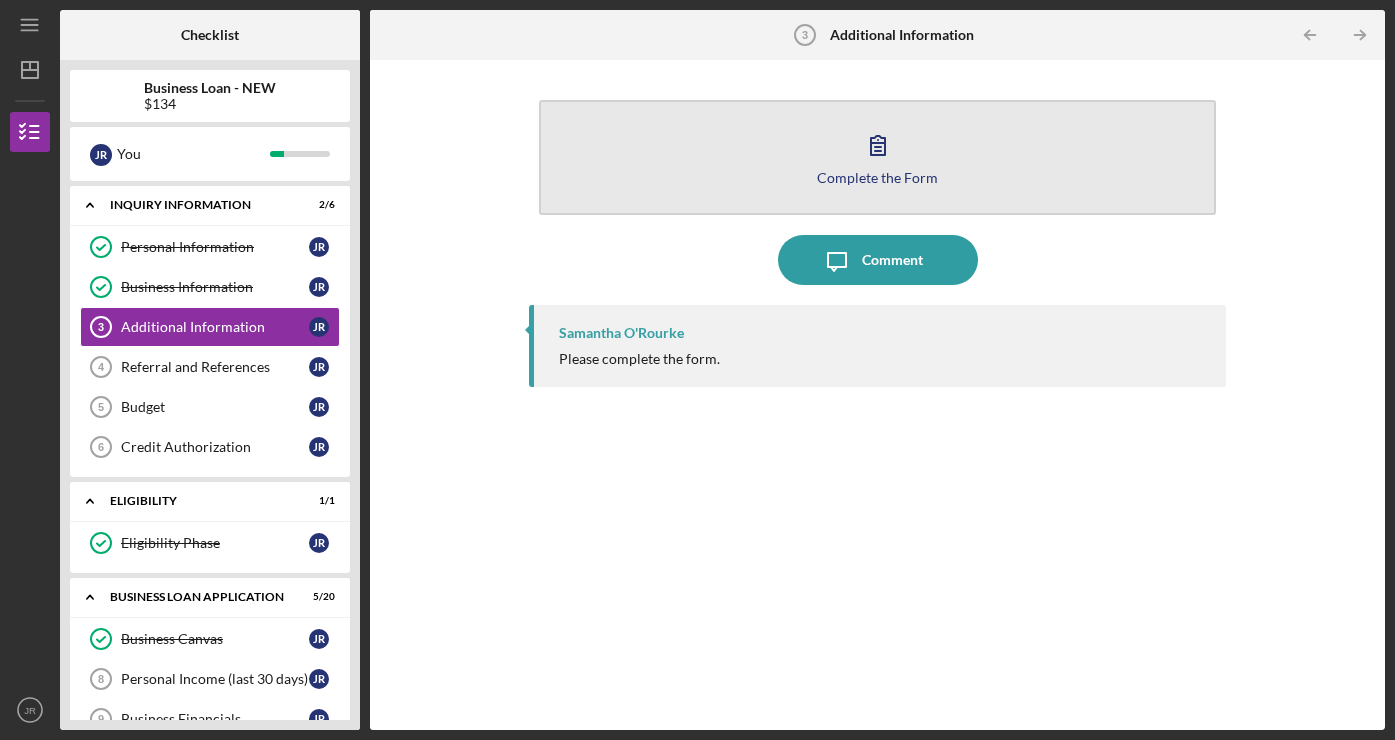 click on "Complete the Form" at bounding box center [877, 177] 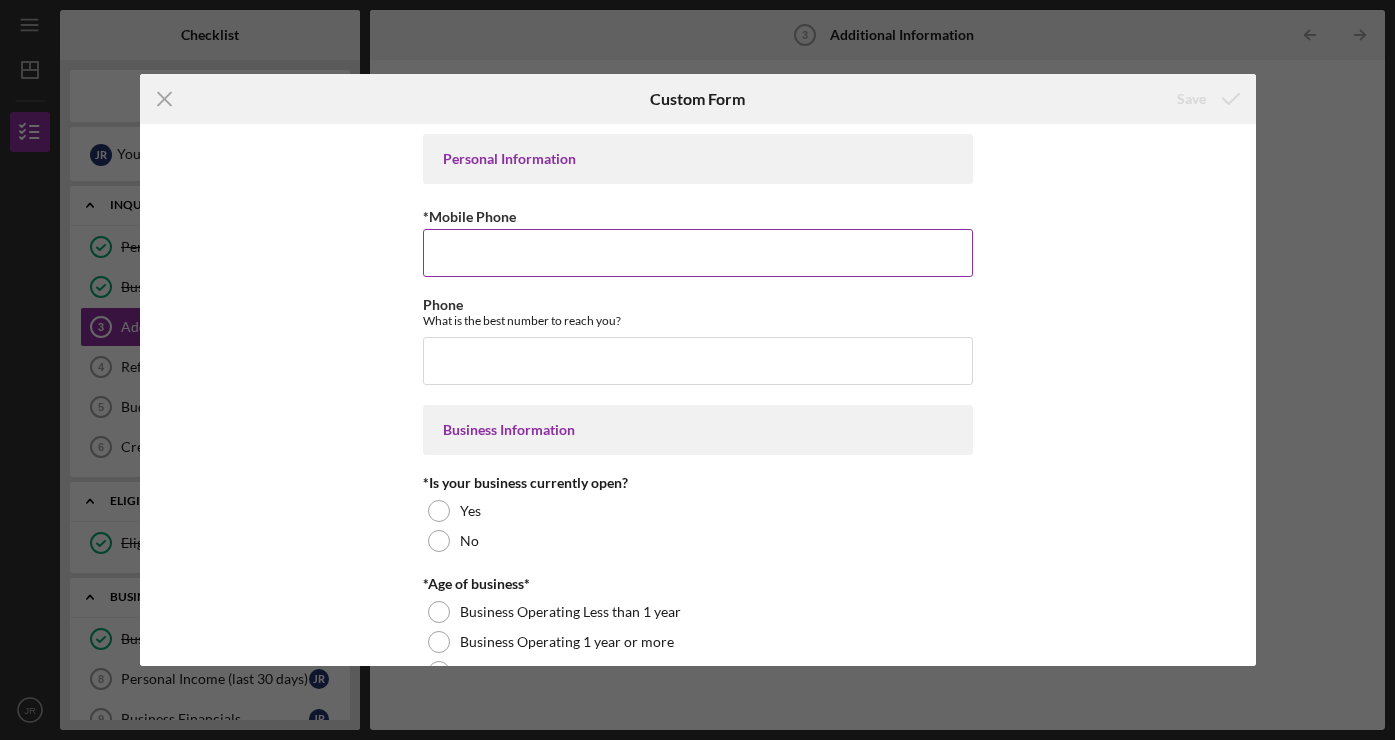 click on "*Mobile Phone" at bounding box center [698, 253] 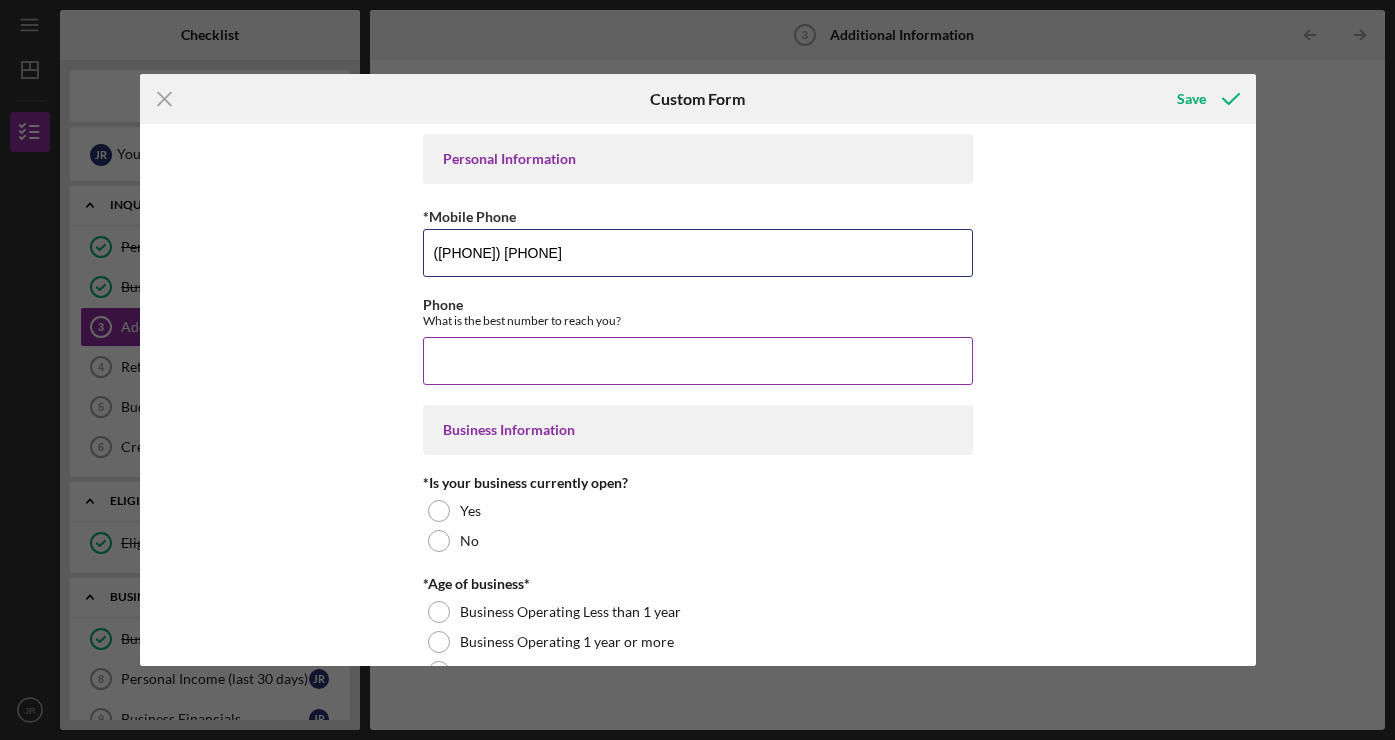 type on "([PHONE]) [PHONE]" 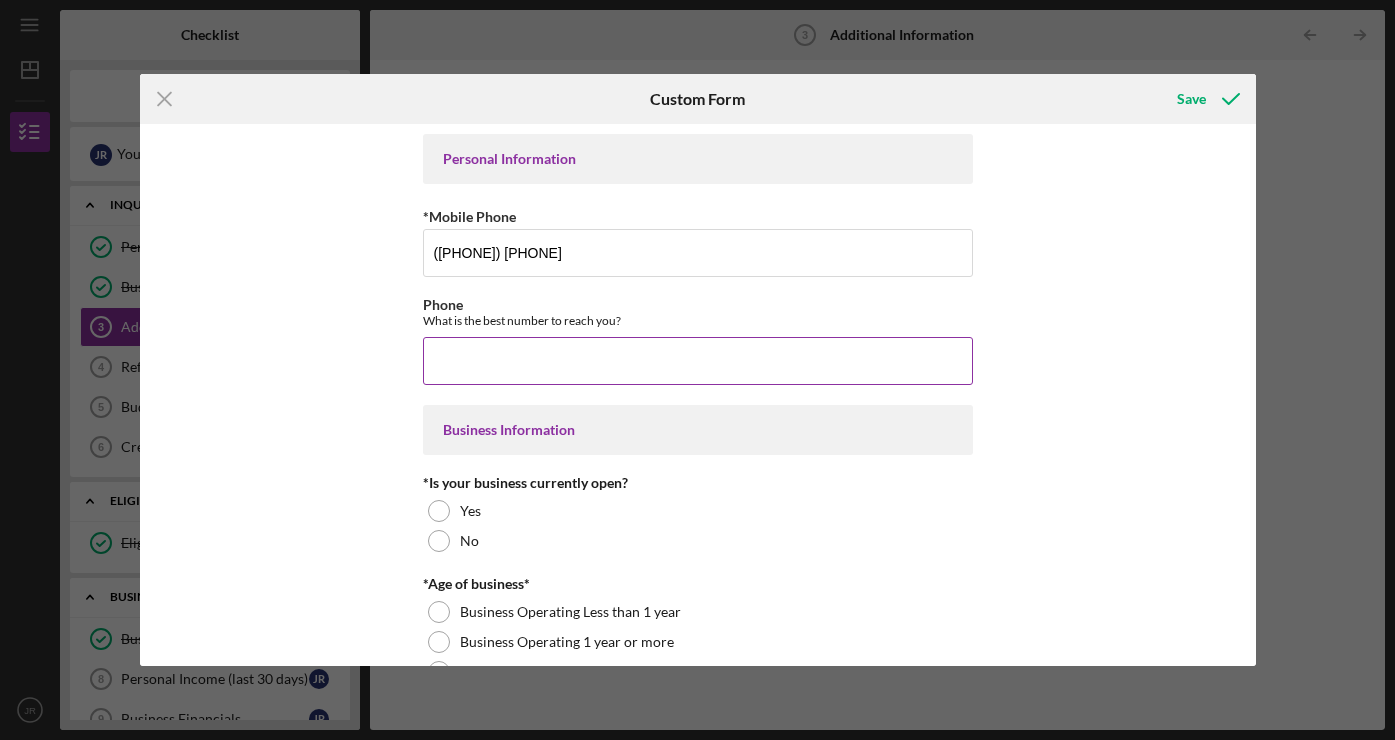 click on "Phone" at bounding box center (698, 361) 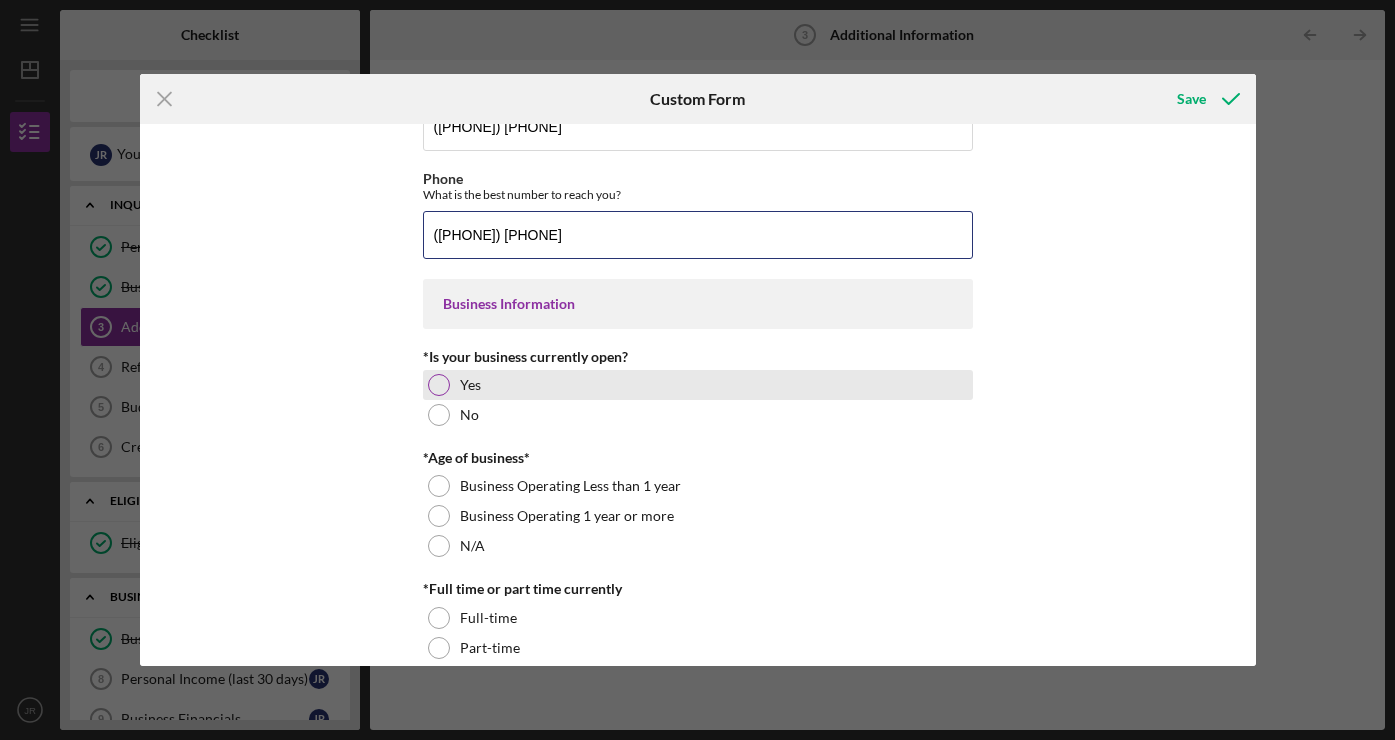 scroll, scrollTop: 142, scrollLeft: 0, axis: vertical 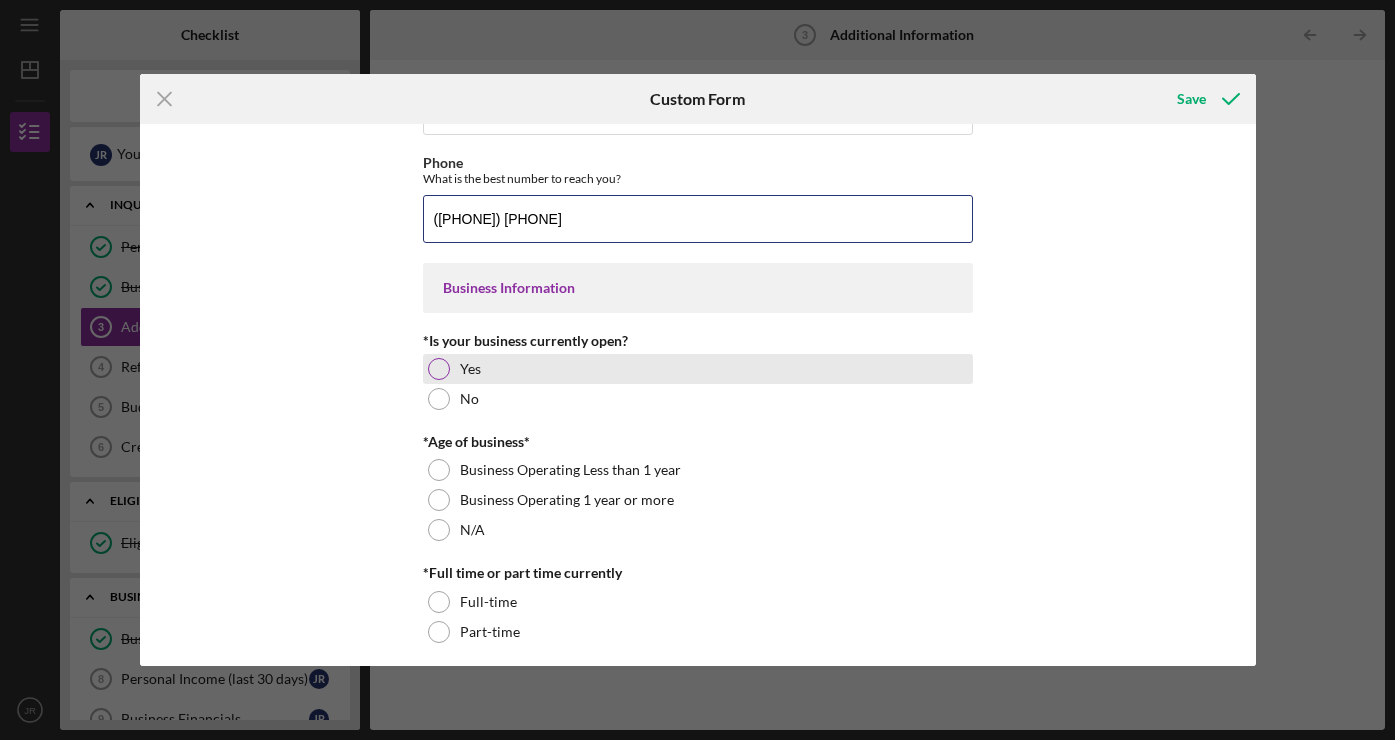 type on "([PHONE]) [PHONE]" 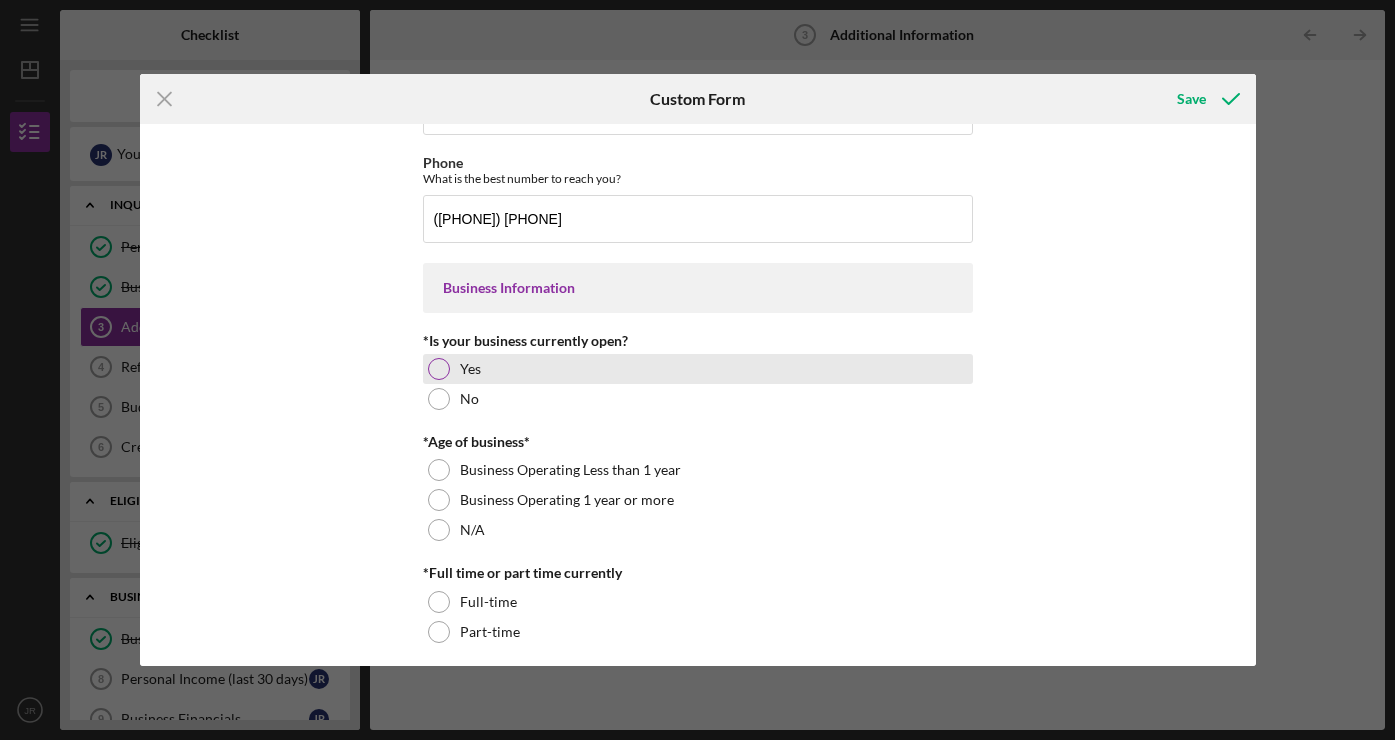click at bounding box center [439, 369] 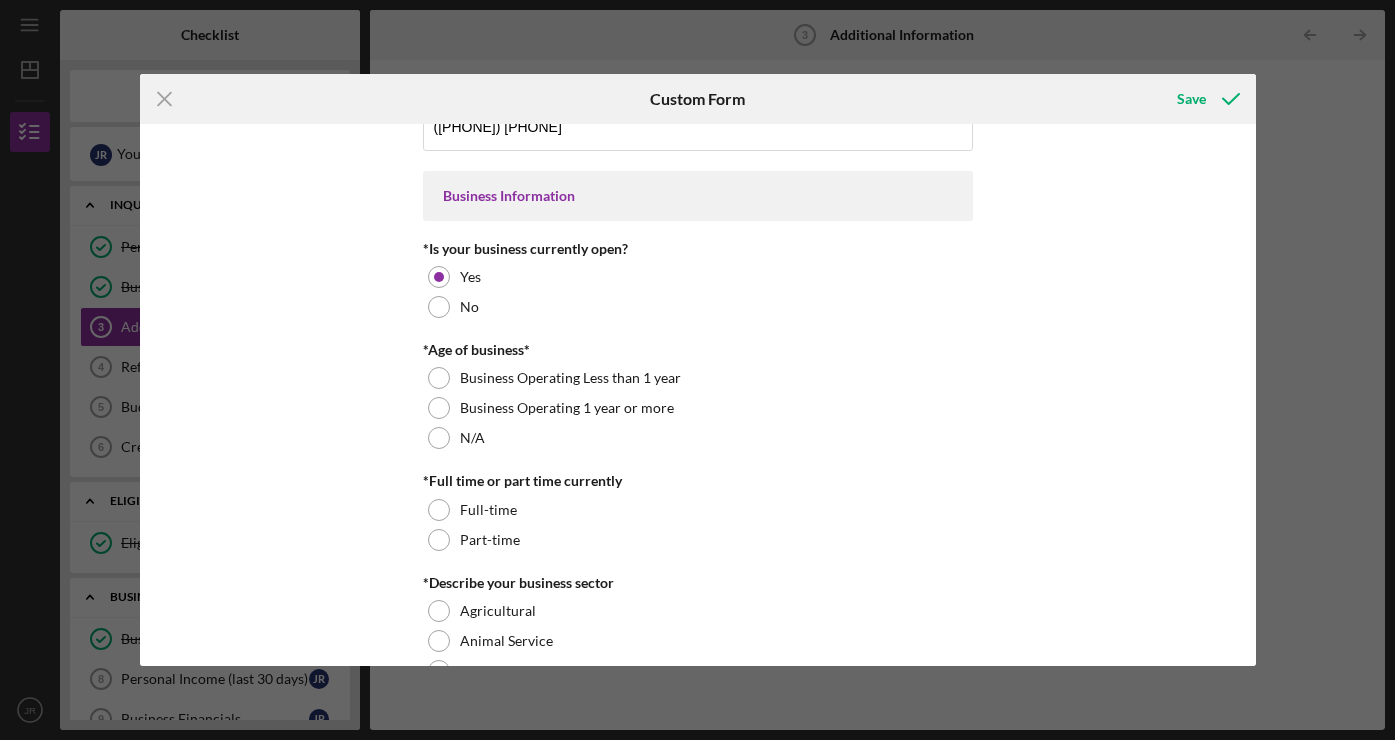 scroll, scrollTop: 240, scrollLeft: 0, axis: vertical 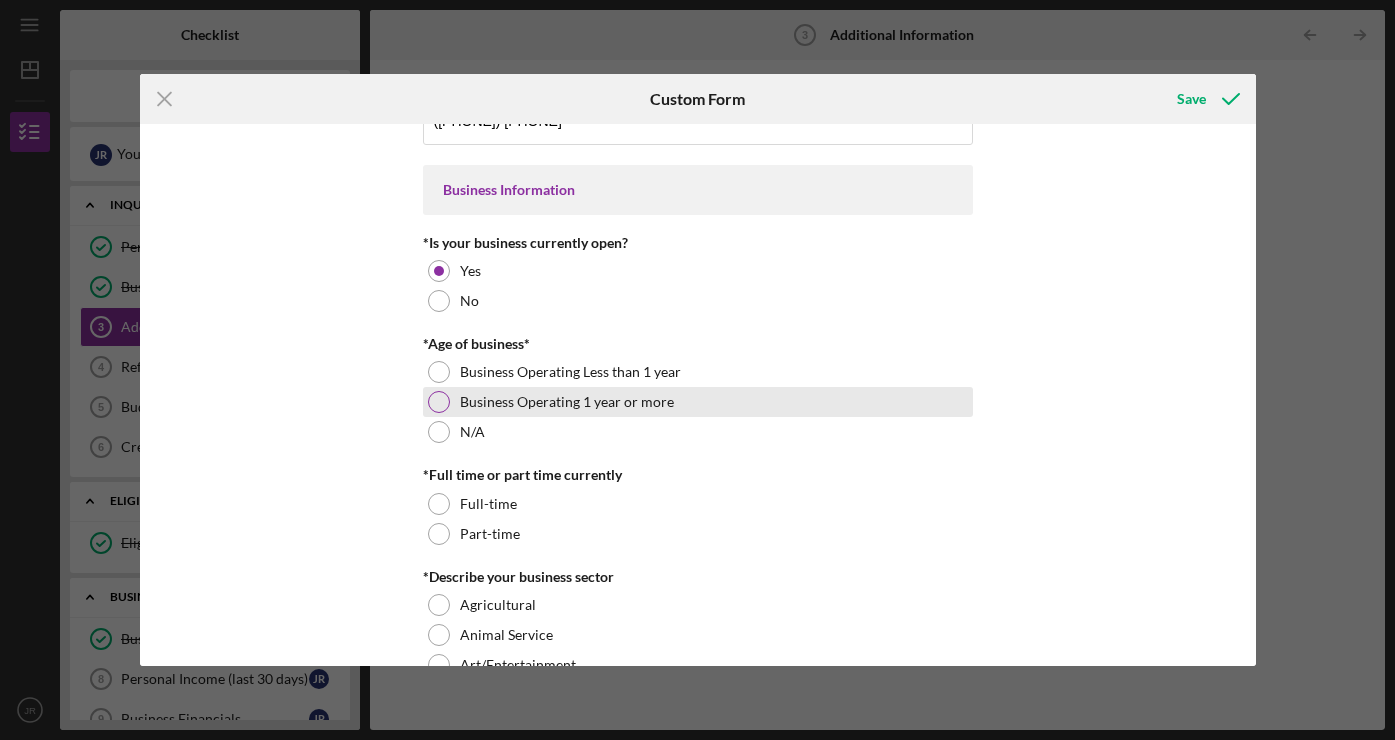click at bounding box center (439, 402) 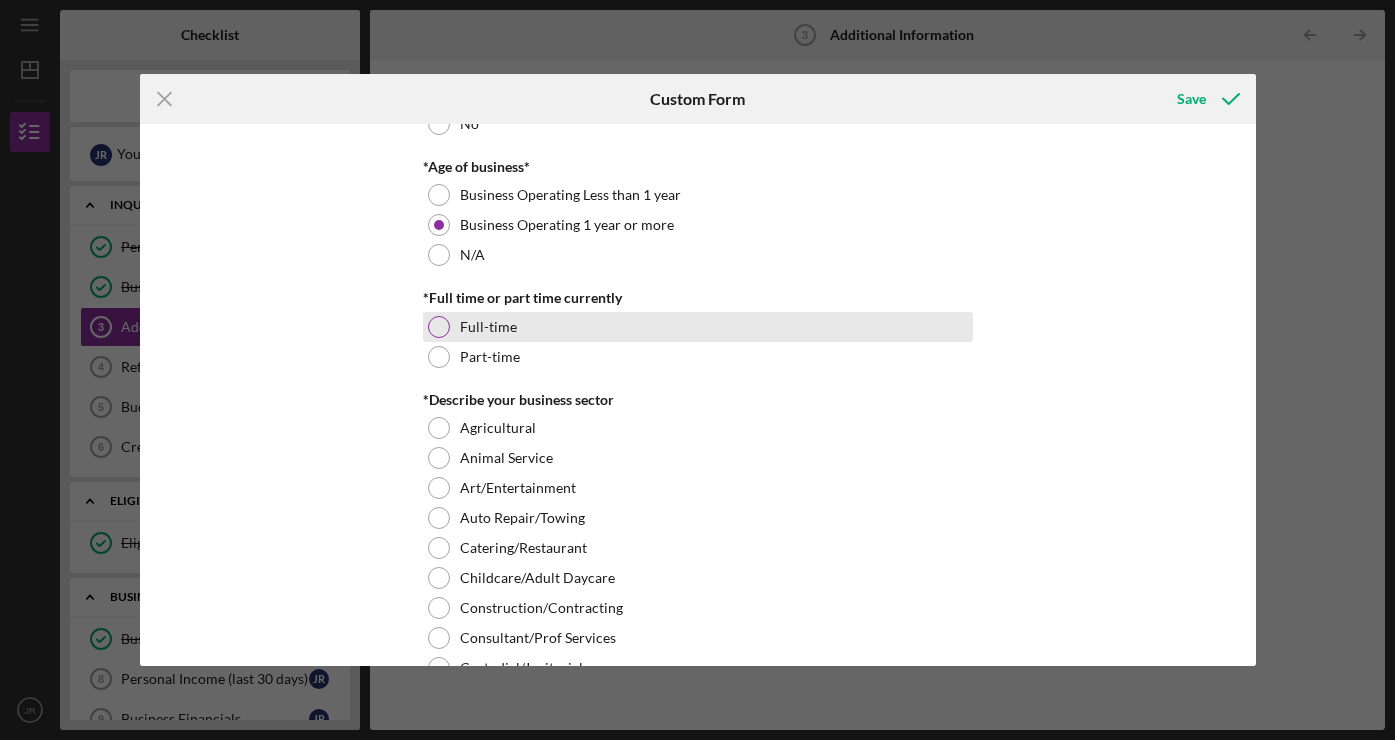 scroll, scrollTop: 422, scrollLeft: 0, axis: vertical 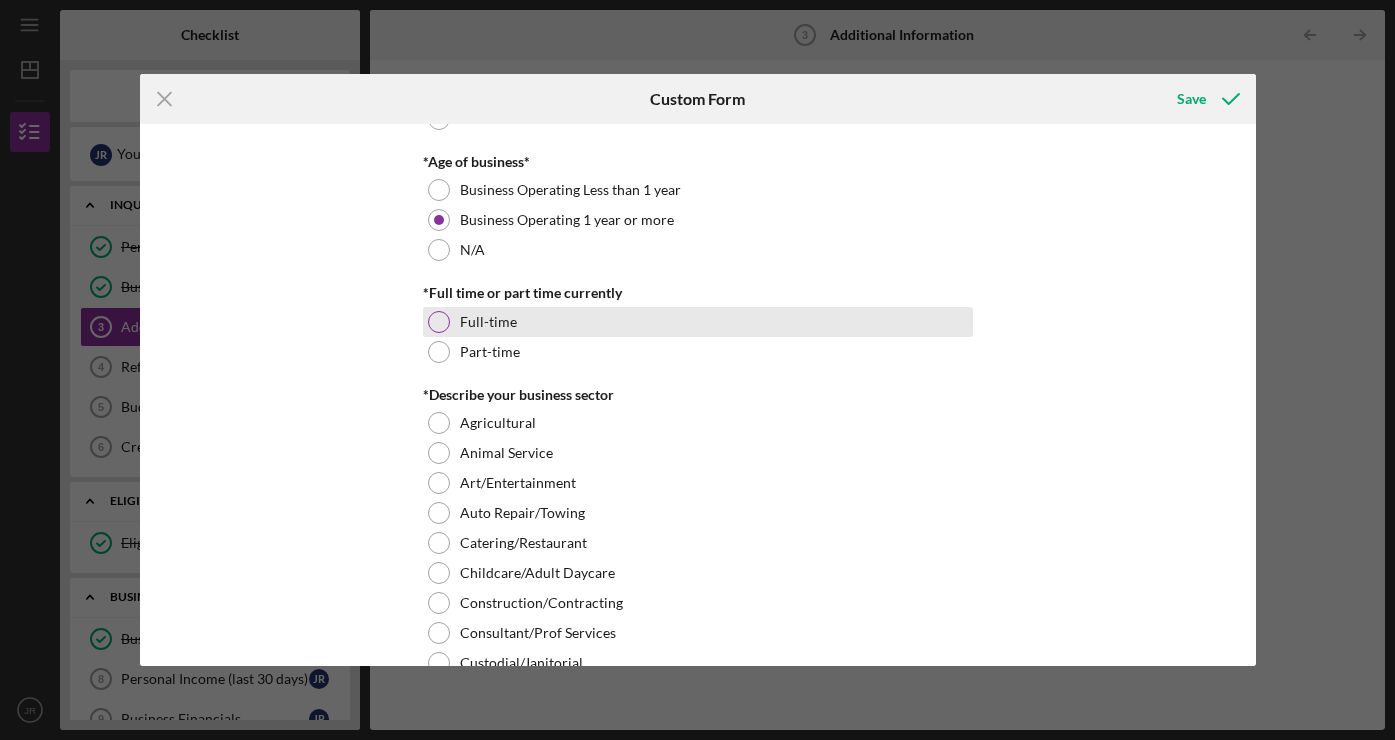 click at bounding box center [439, 322] 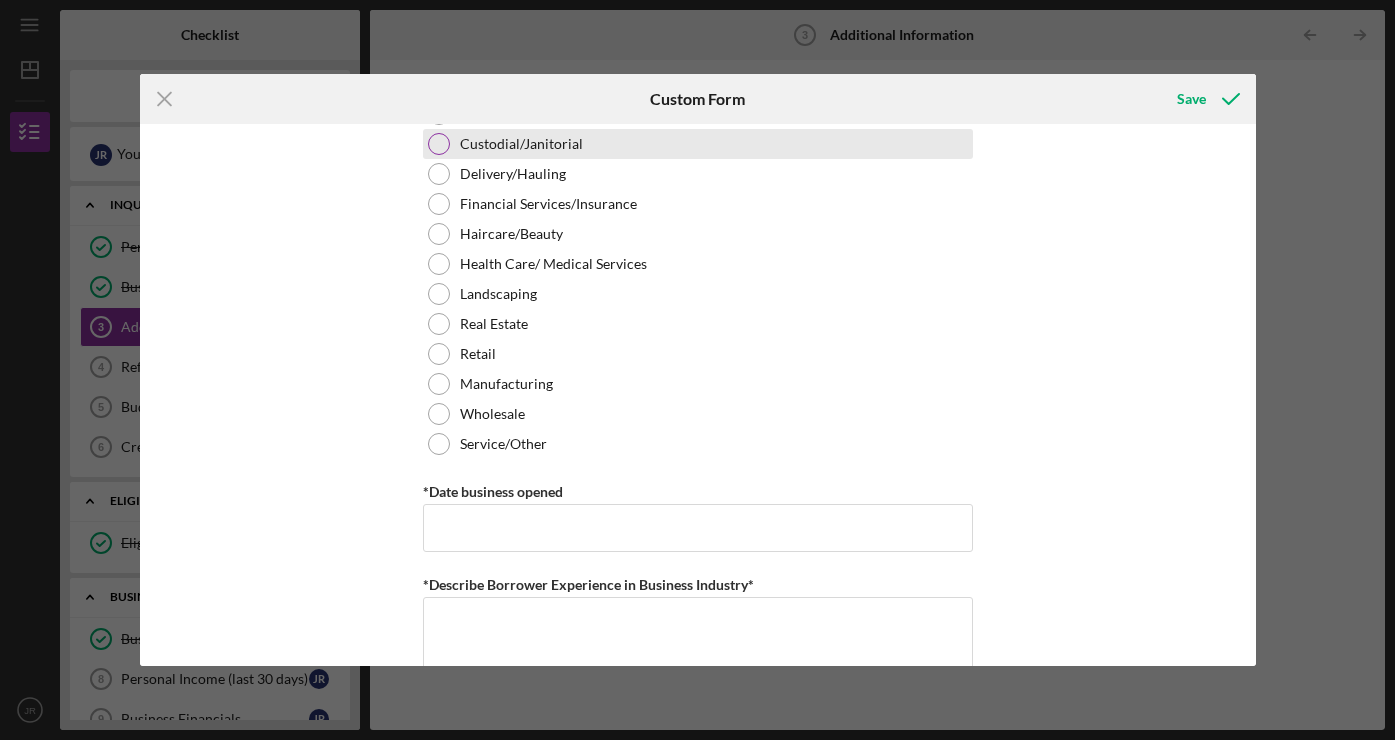 scroll, scrollTop: 971, scrollLeft: 0, axis: vertical 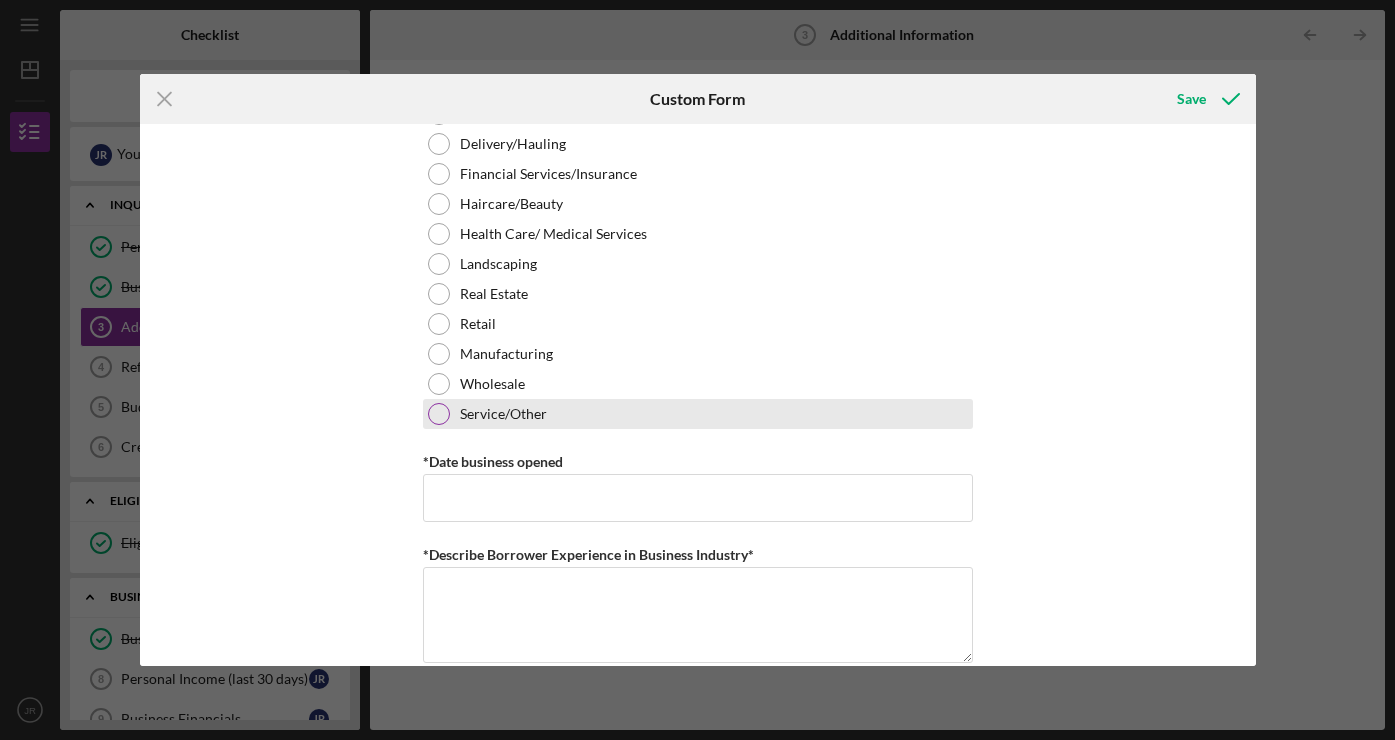 click at bounding box center [439, 414] 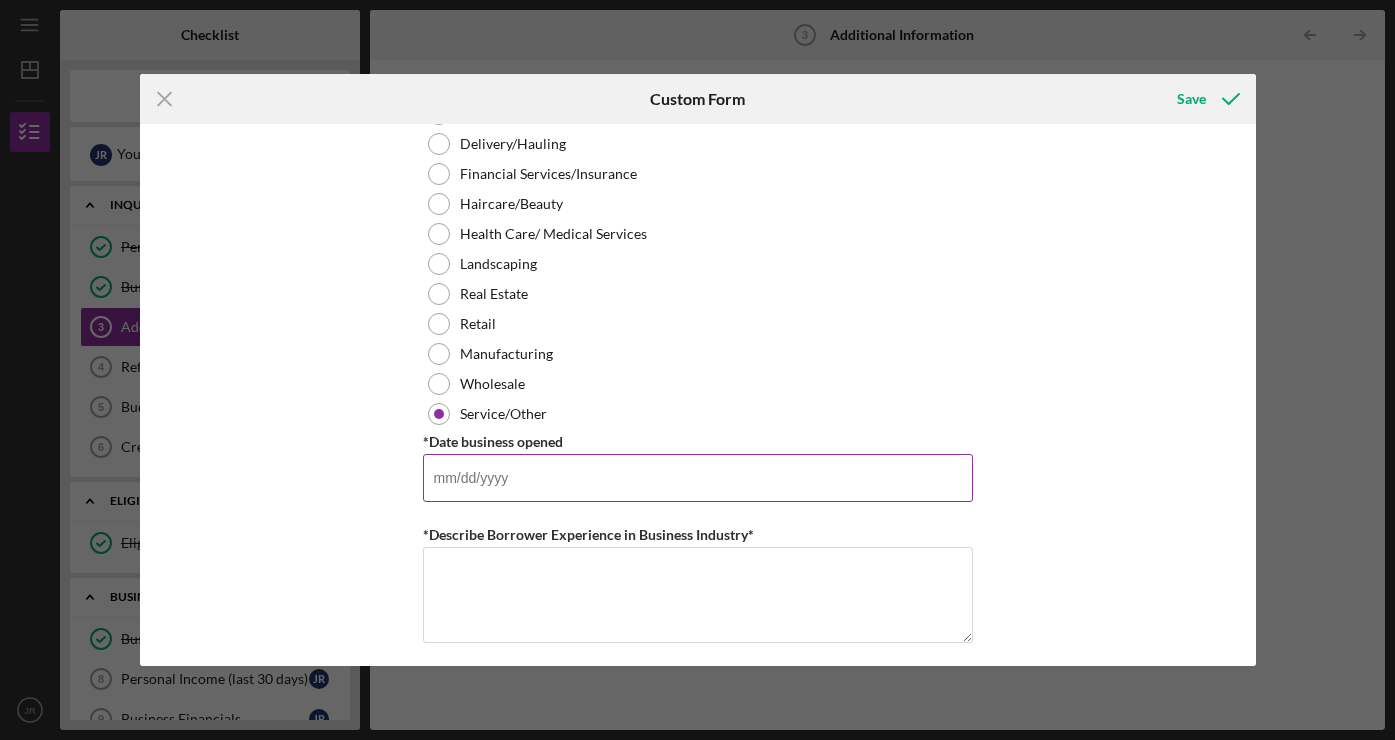 click on "*Date business opened" at bounding box center [698, 478] 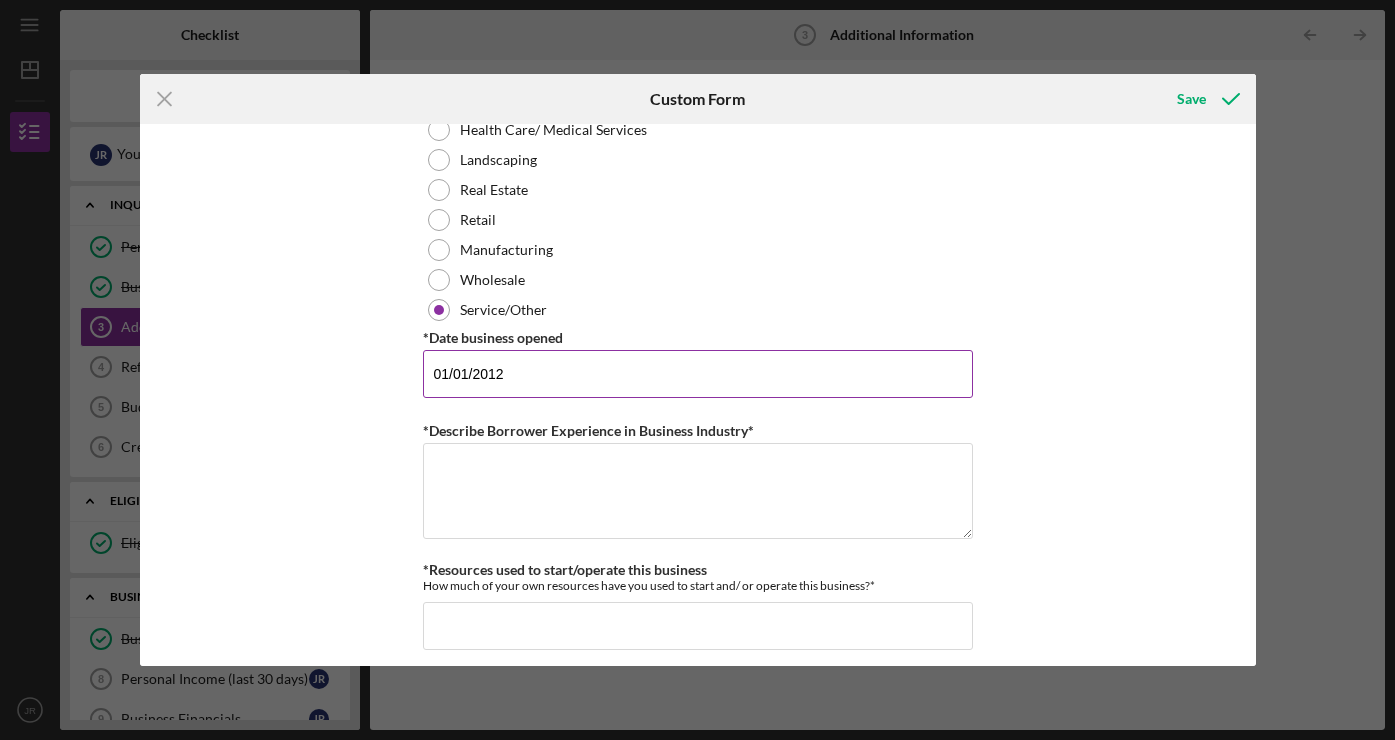scroll, scrollTop: 1116, scrollLeft: 0, axis: vertical 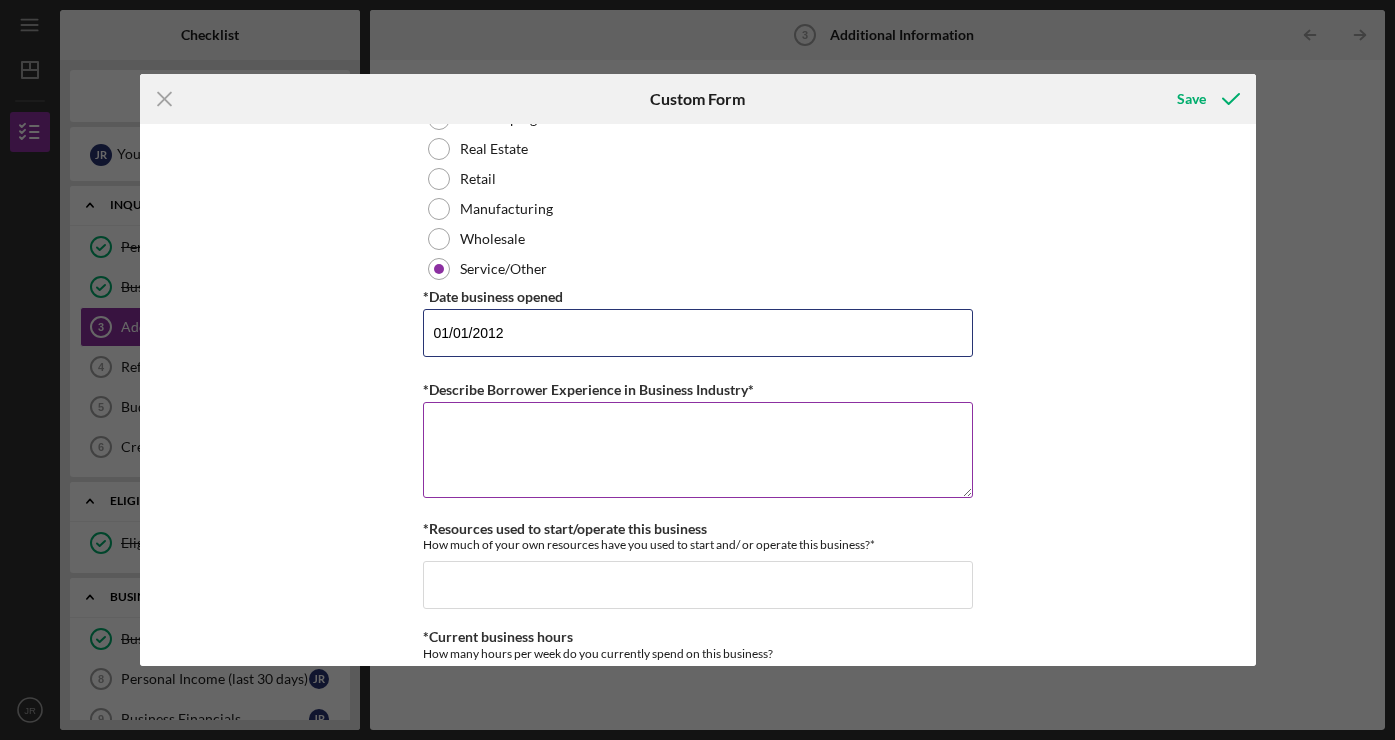 type on "01/01/2012" 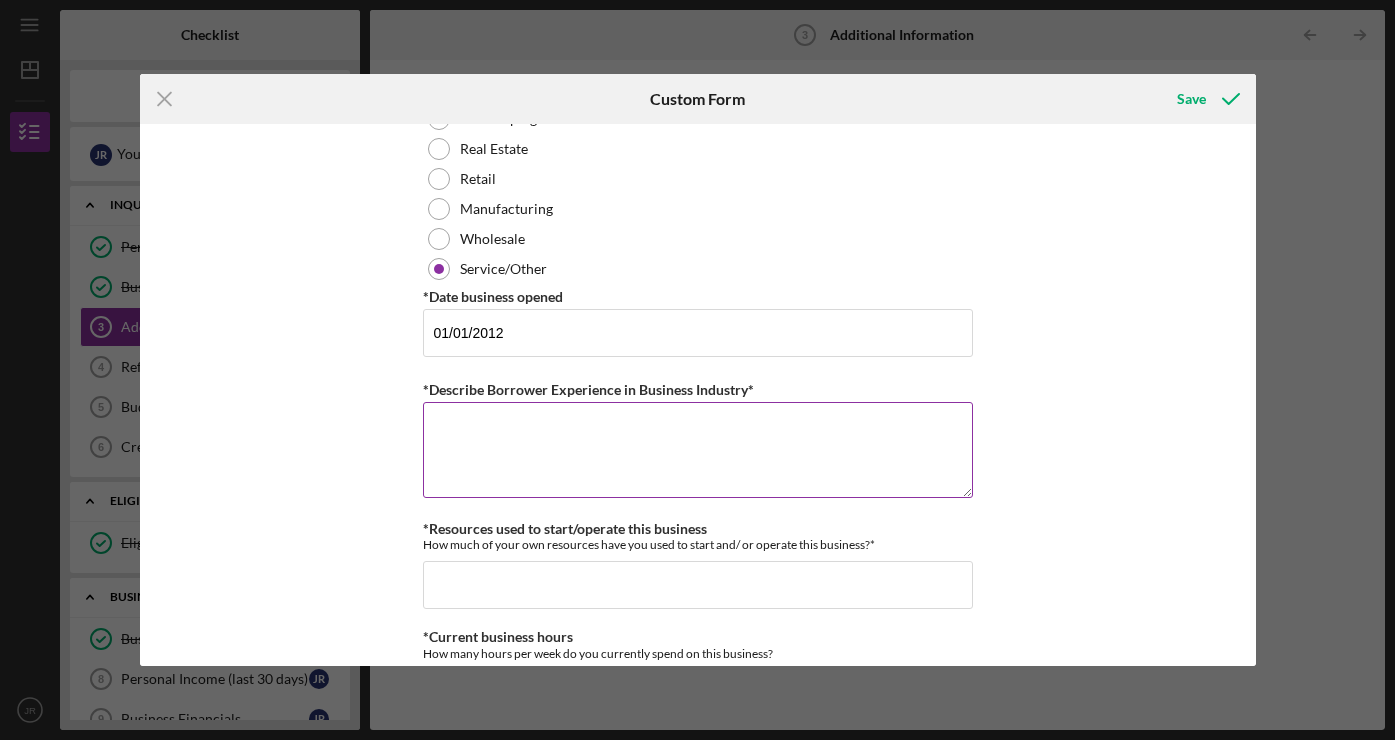 click on "*Describe Borrower Experience in Business Industry*" at bounding box center [698, 450] 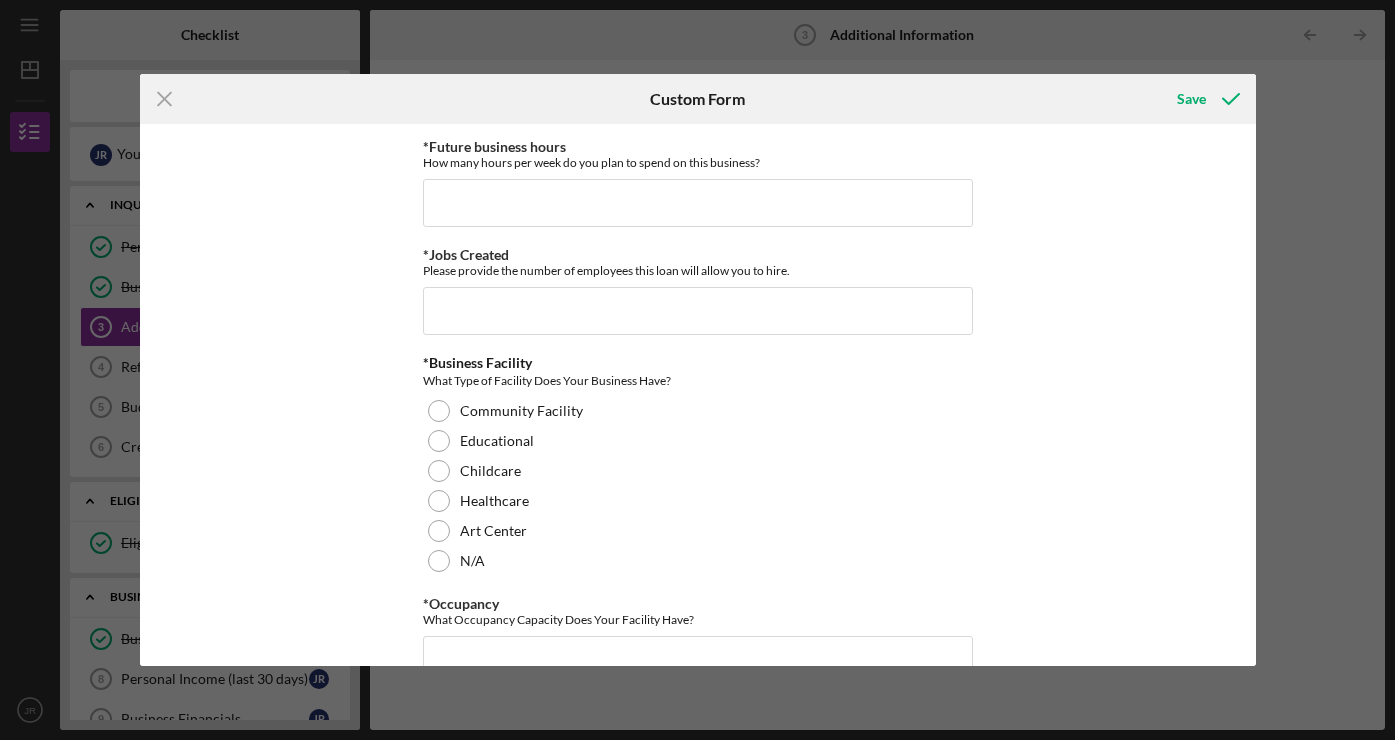 scroll, scrollTop: 1722, scrollLeft: 0, axis: vertical 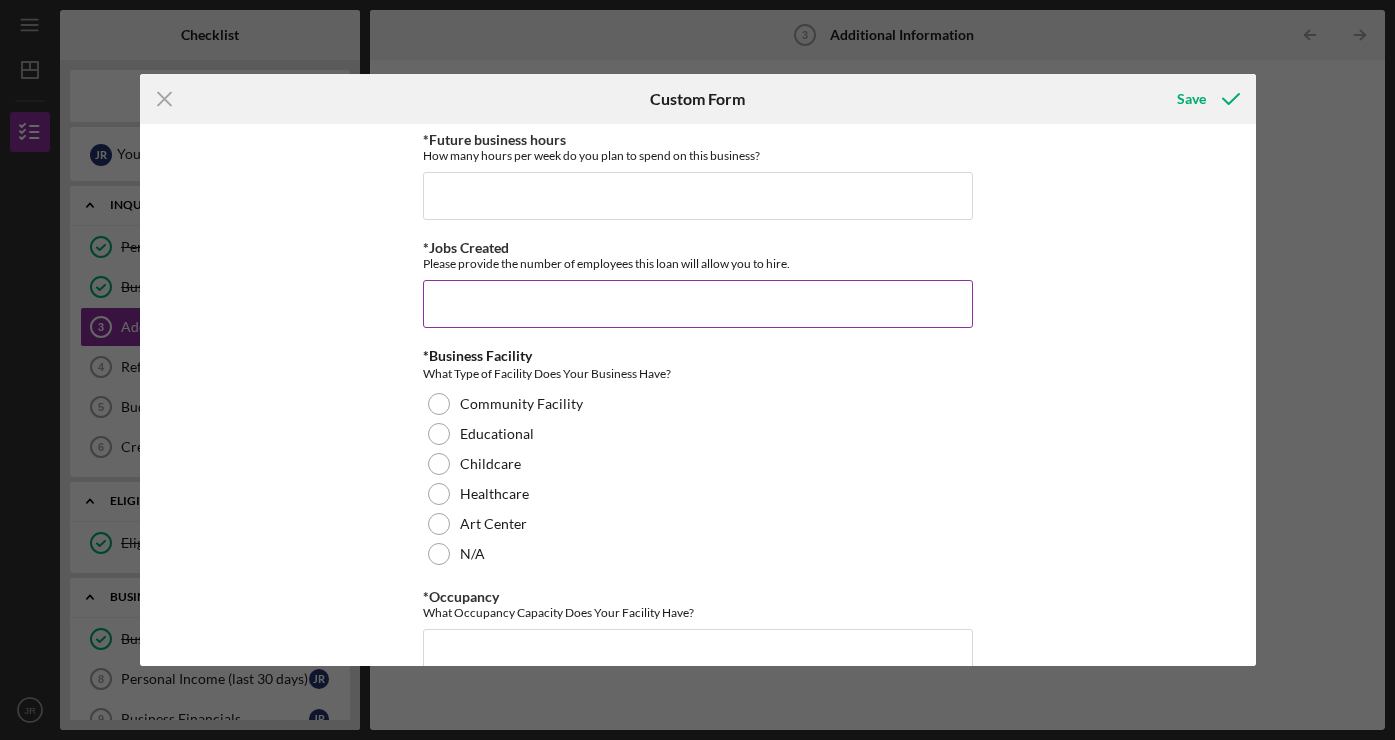 type on "Religious Organization" 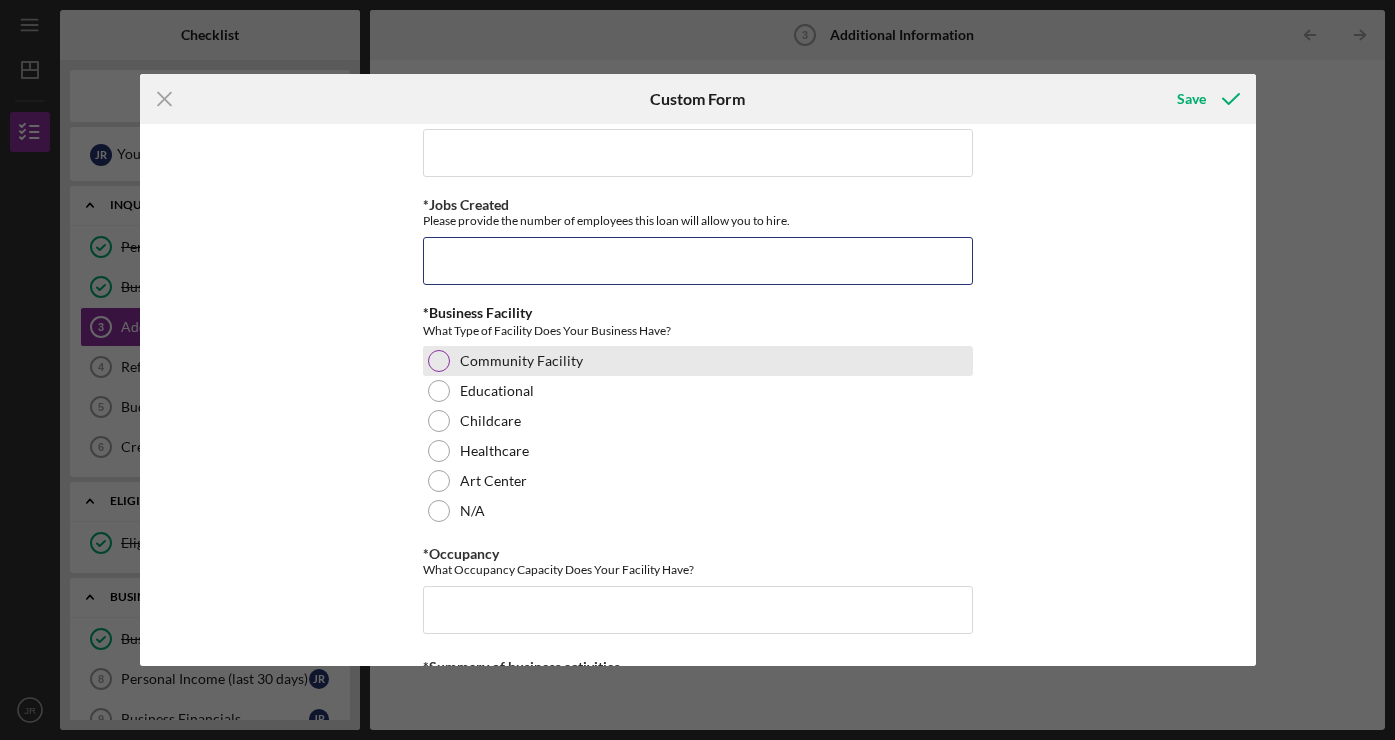 scroll, scrollTop: 1767, scrollLeft: 0, axis: vertical 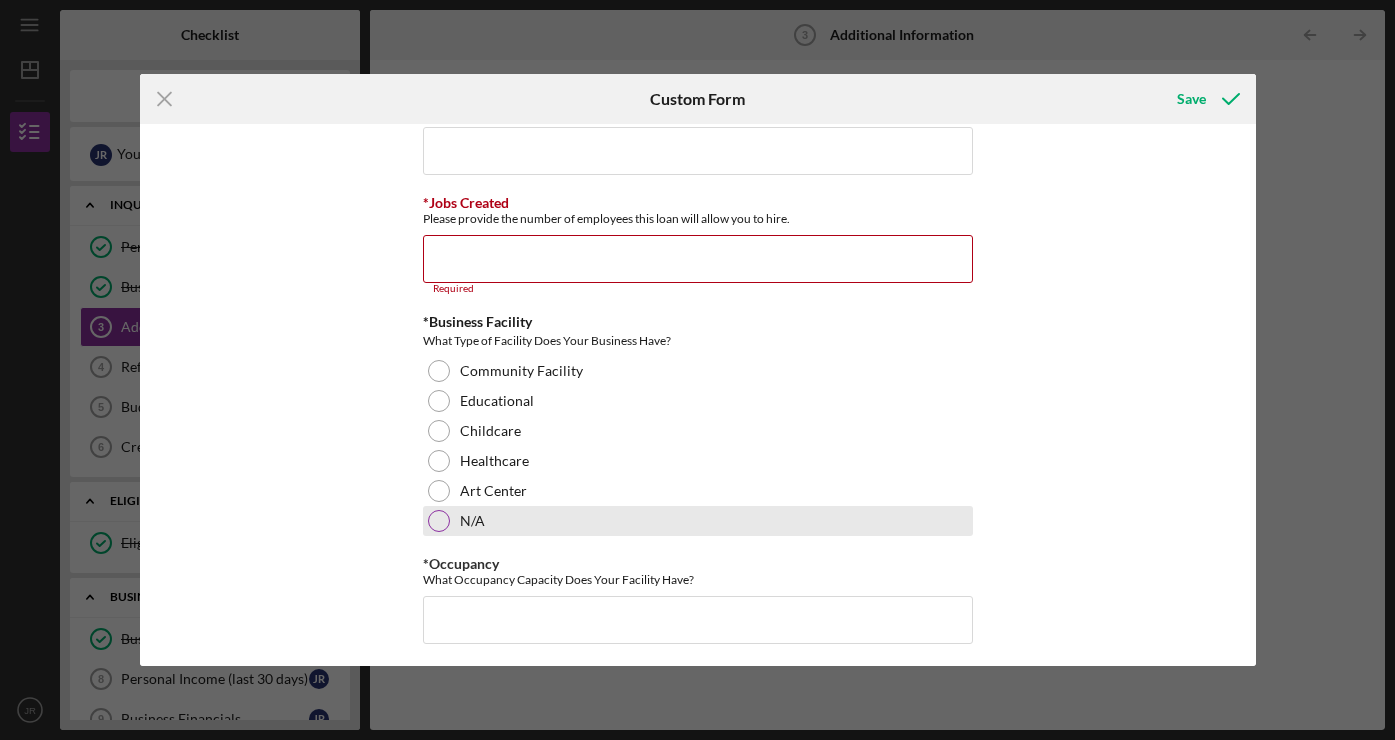 click on "N/A" at bounding box center (698, 521) 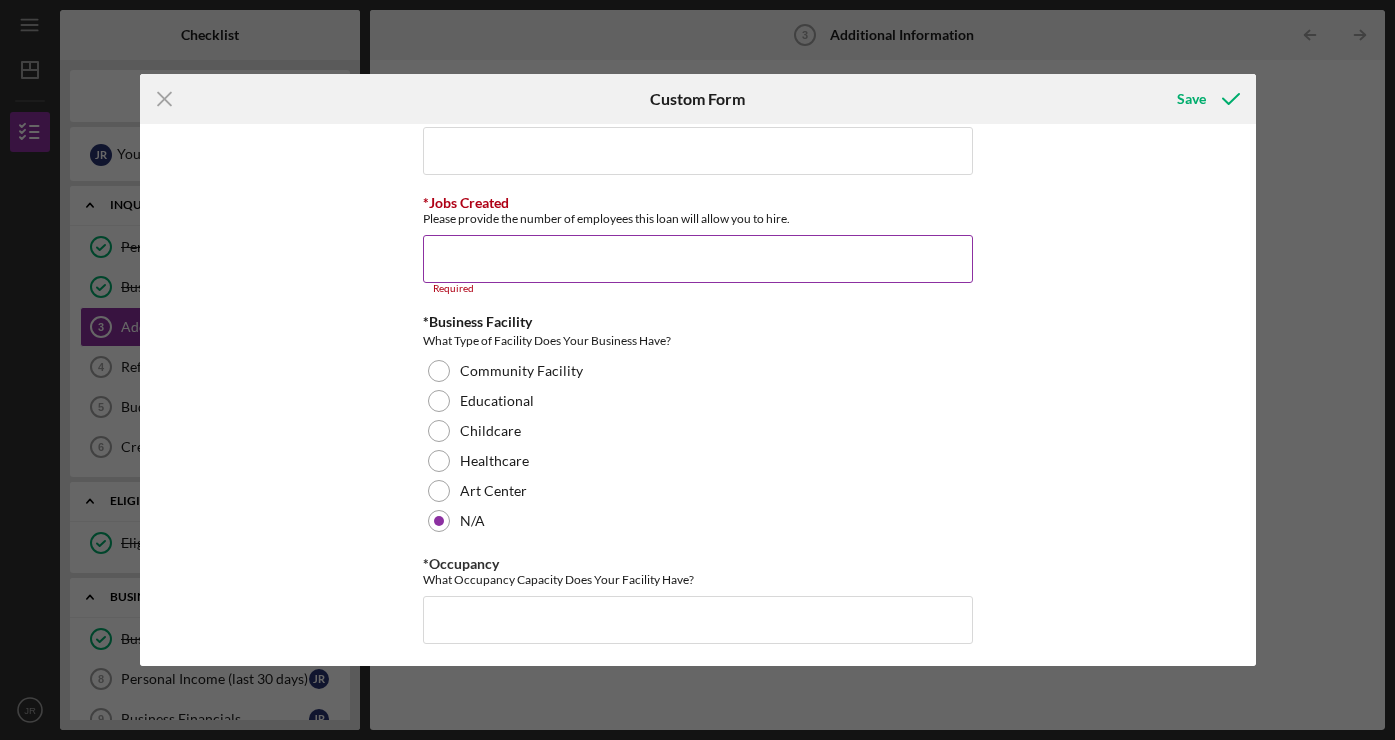 click on "*Jobs Created" at bounding box center [698, 259] 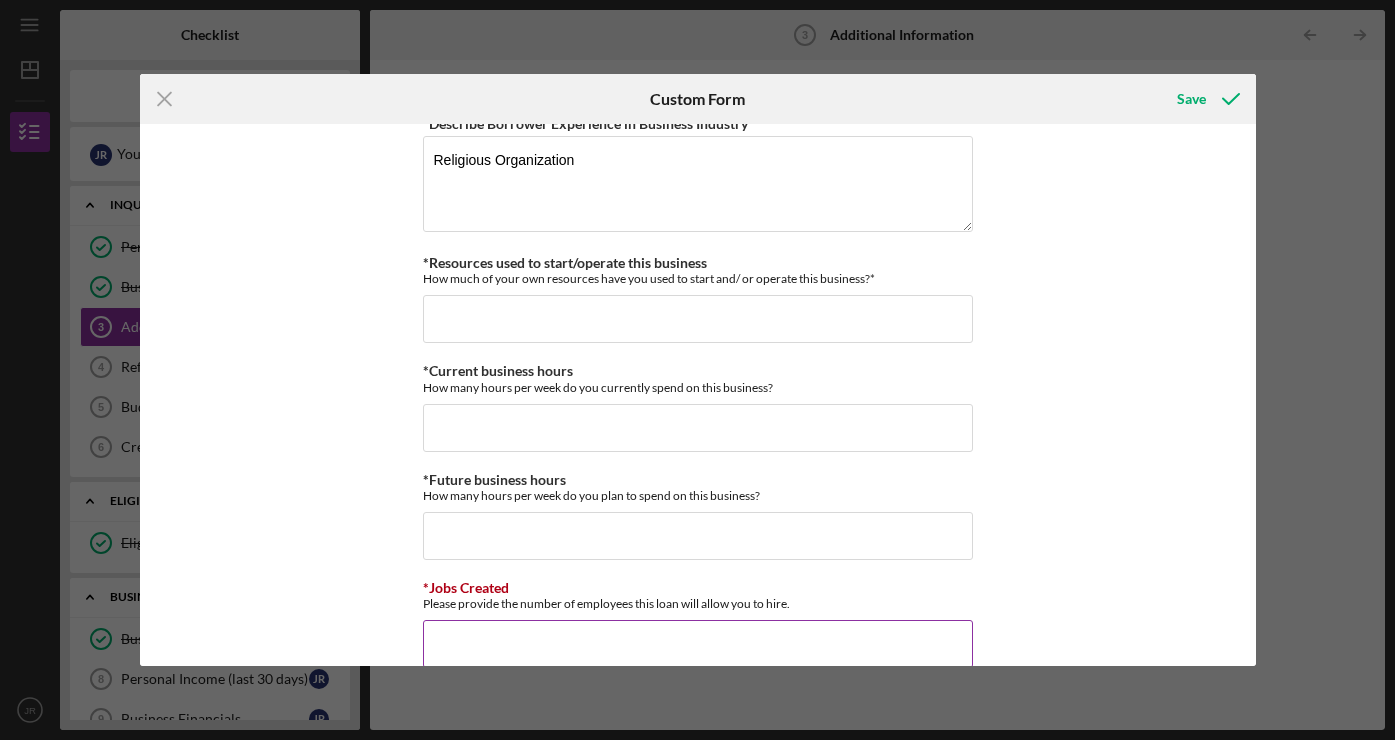 scroll, scrollTop: 1371, scrollLeft: 0, axis: vertical 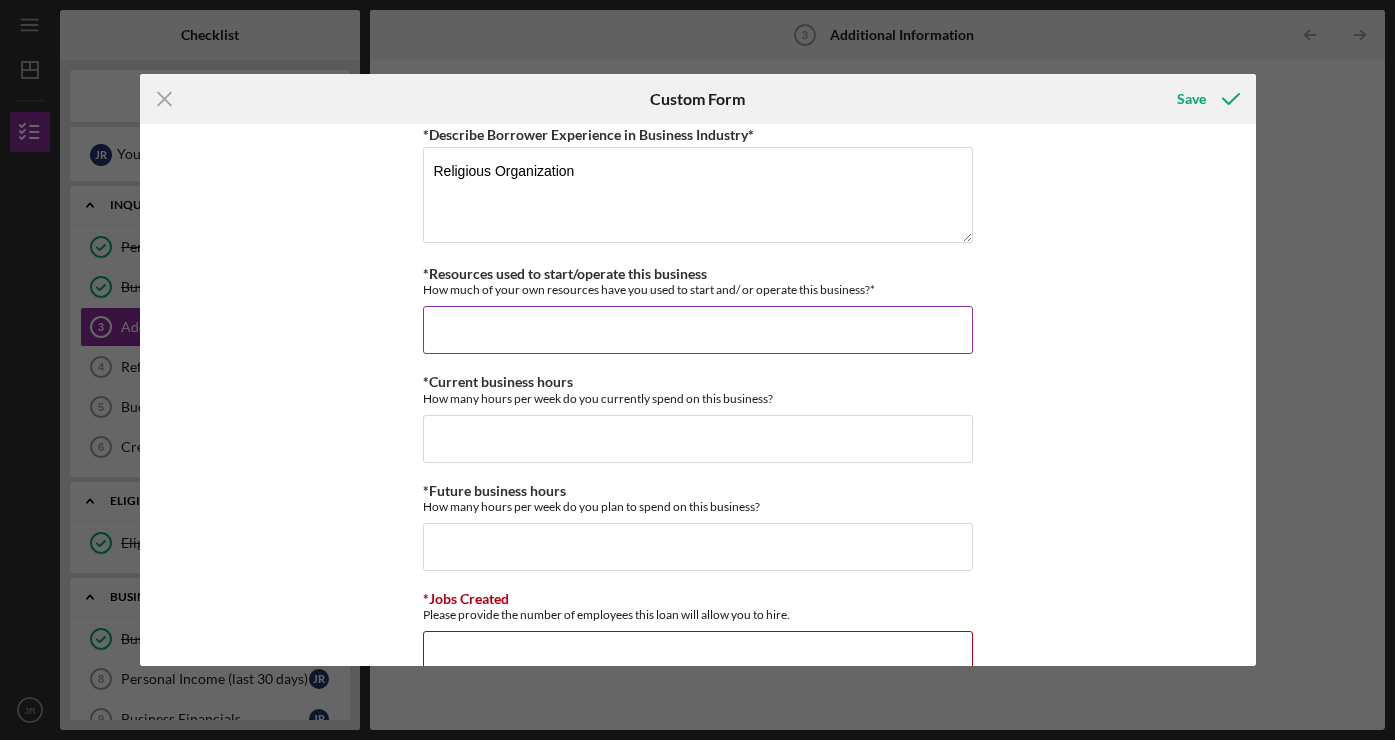 click on "*Resources used to start/operate this business" at bounding box center (698, 330) 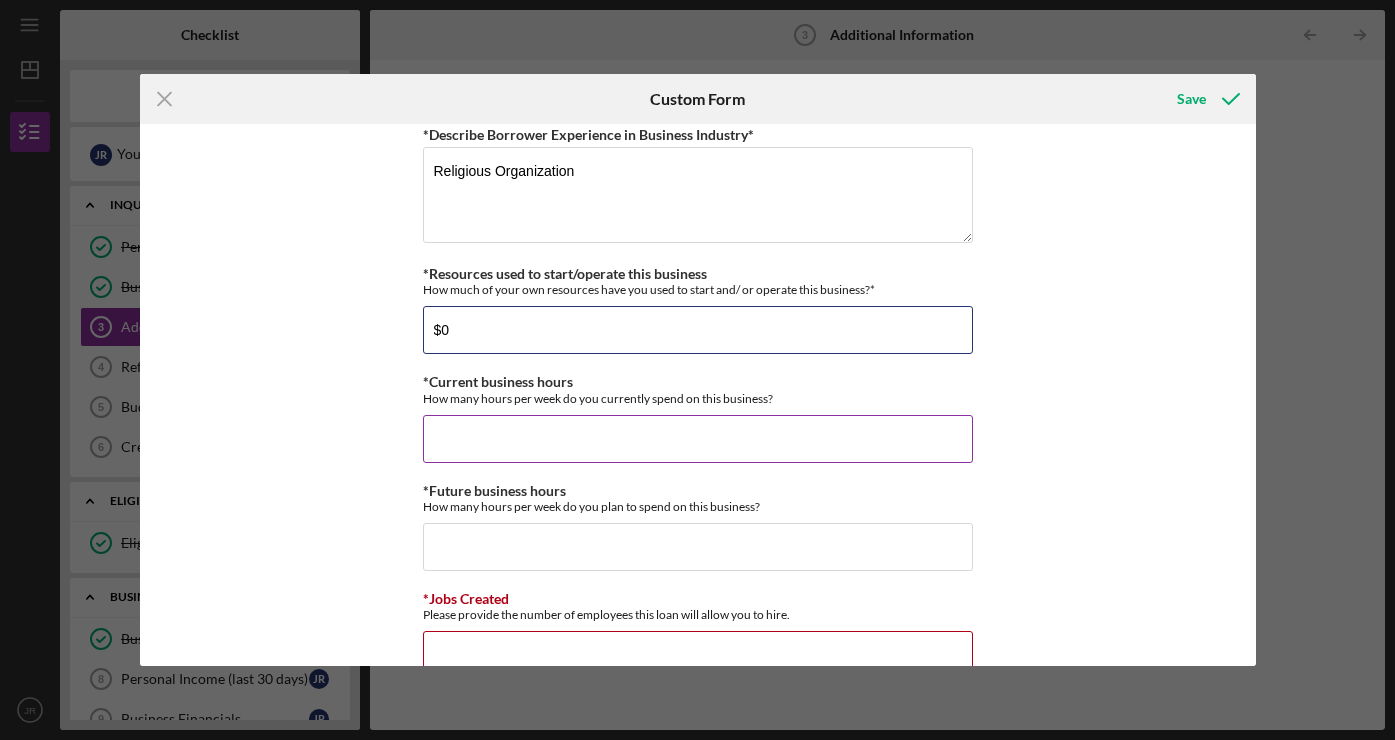 type on "$0" 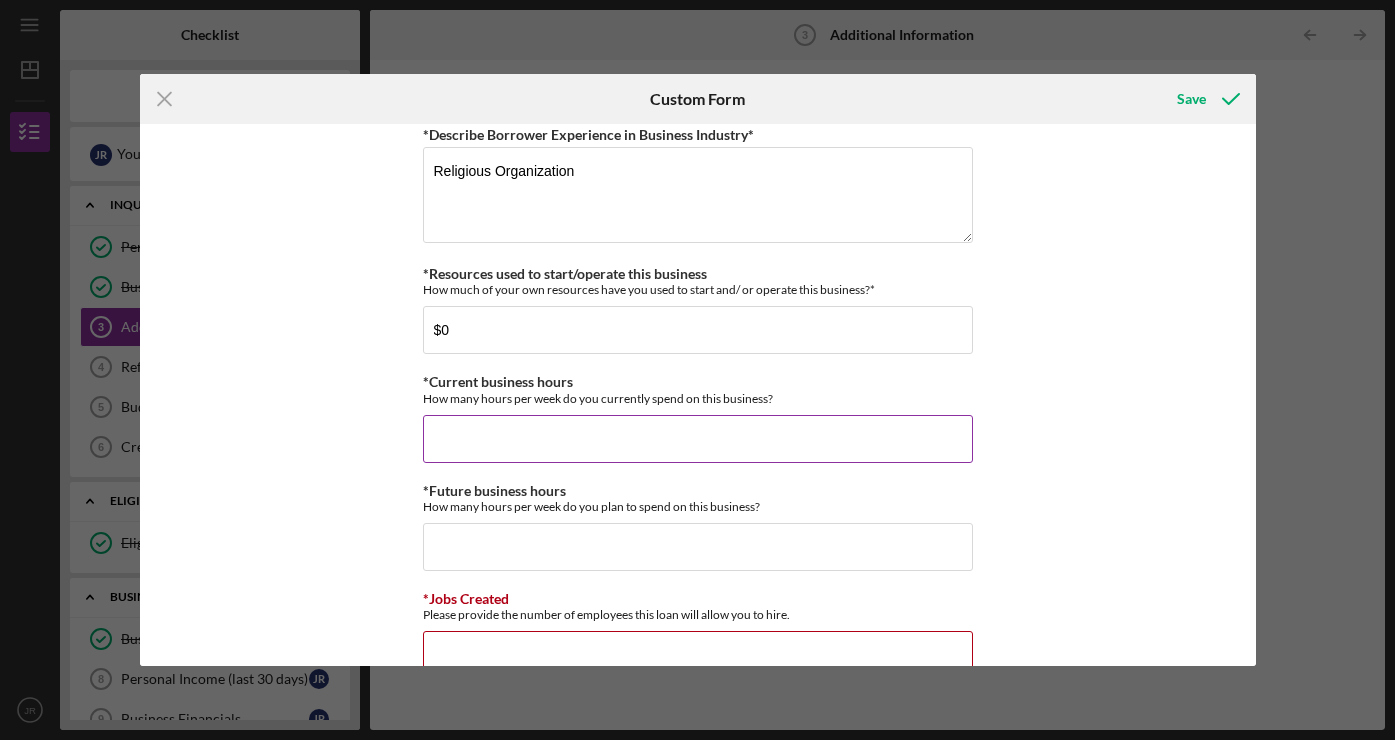 click on "*Current business hours" at bounding box center (698, 439) 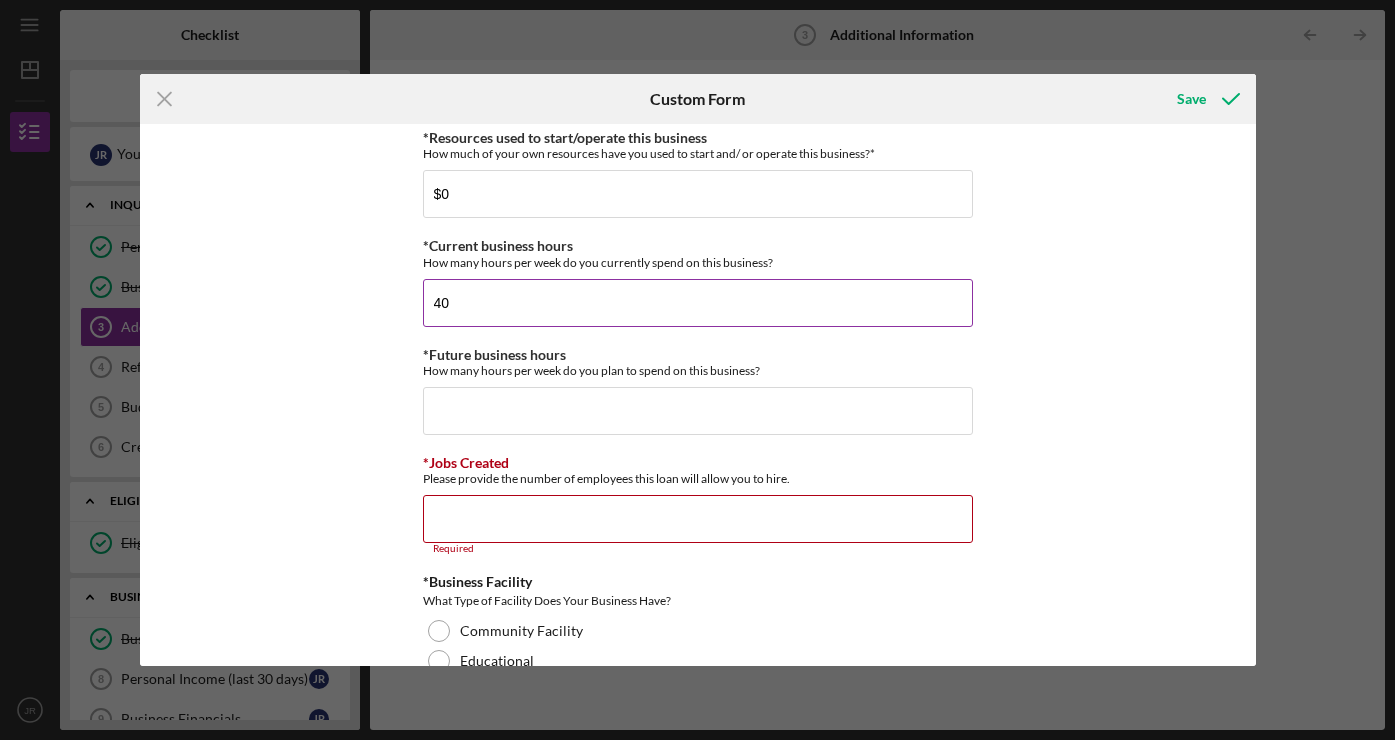 scroll, scrollTop: 1515, scrollLeft: 0, axis: vertical 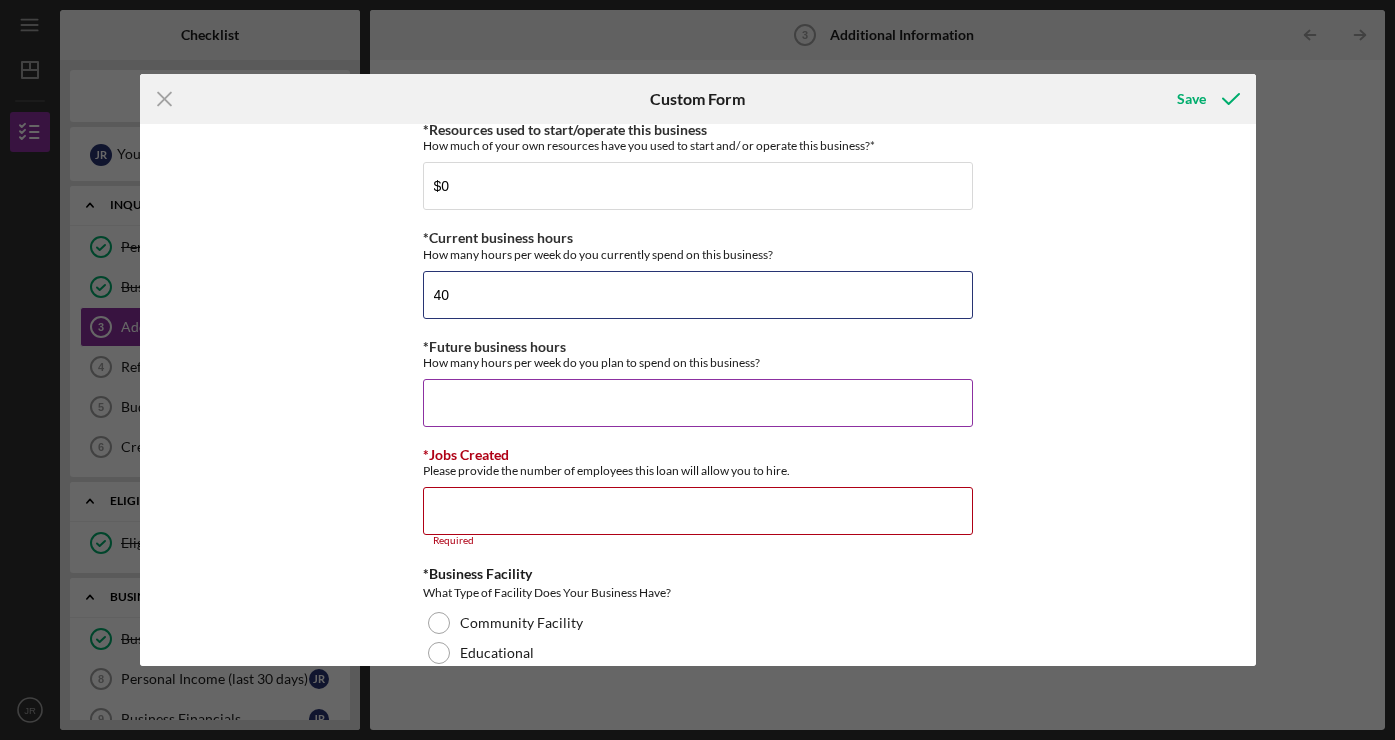 type on "40" 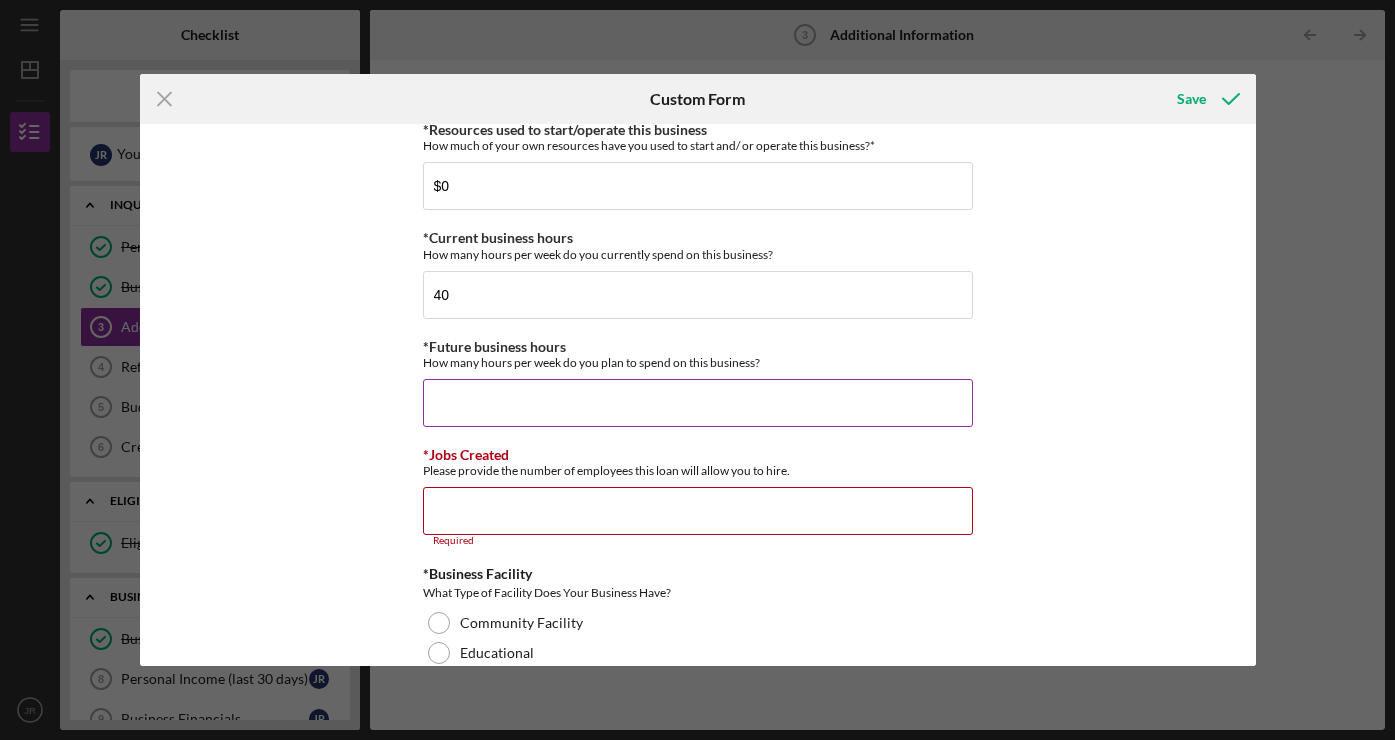 click on "*Future business hours" at bounding box center [698, 403] 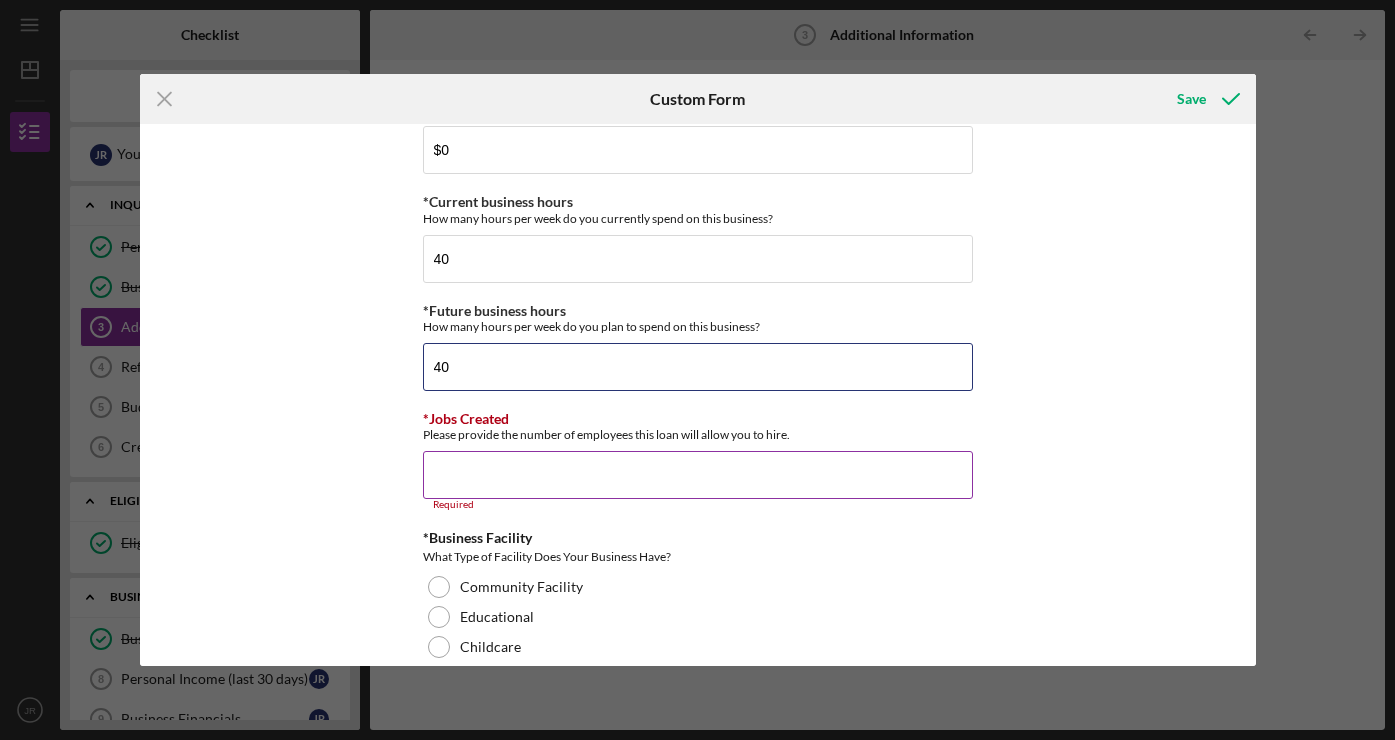 scroll, scrollTop: 1559, scrollLeft: 0, axis: vertical 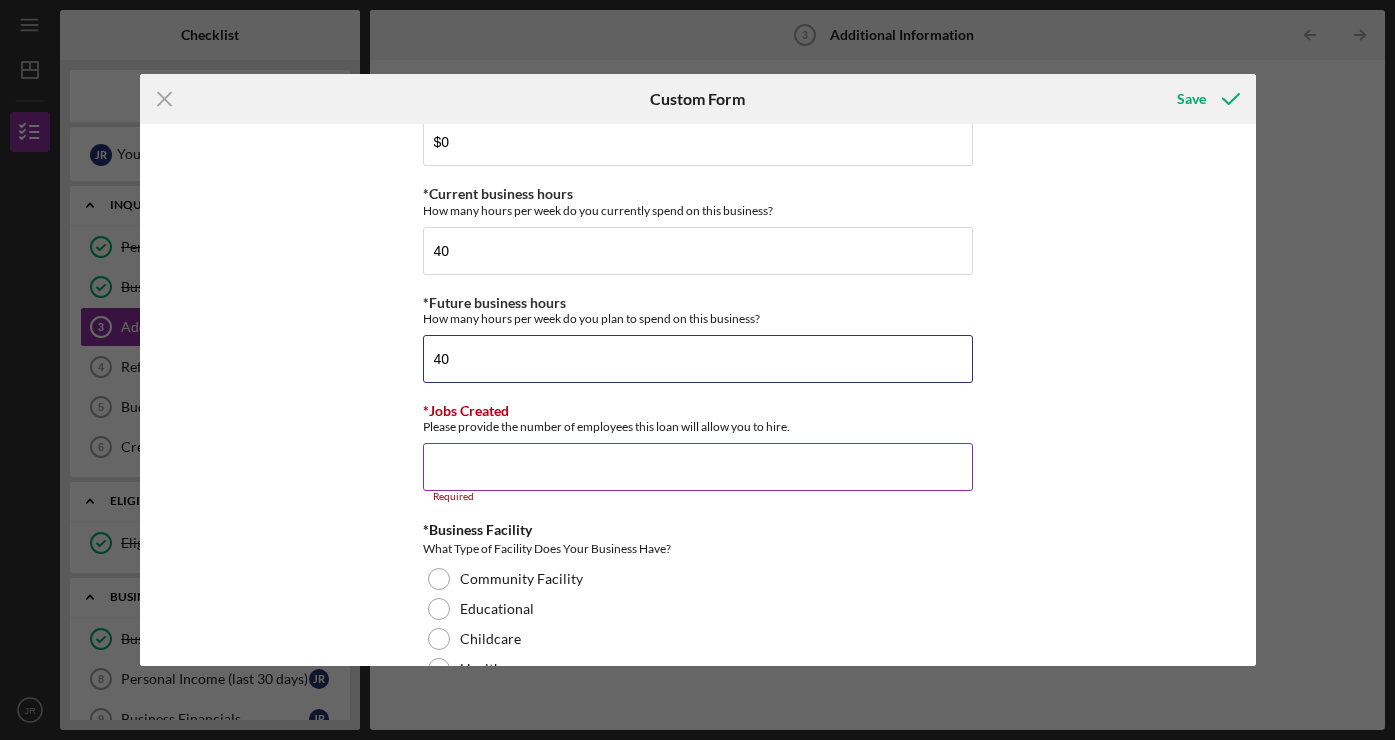 type on "40" 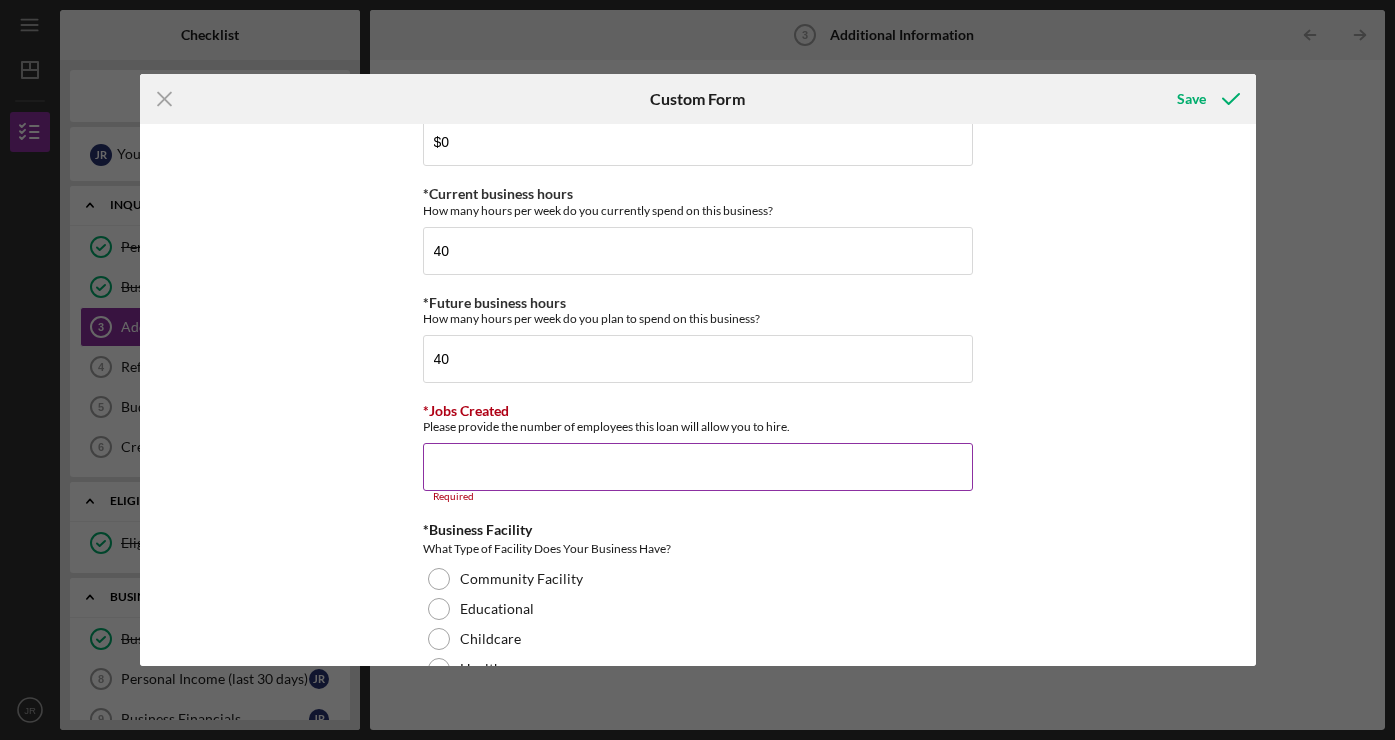 click on "*Jobs Created" at bounding box center [698, 467] 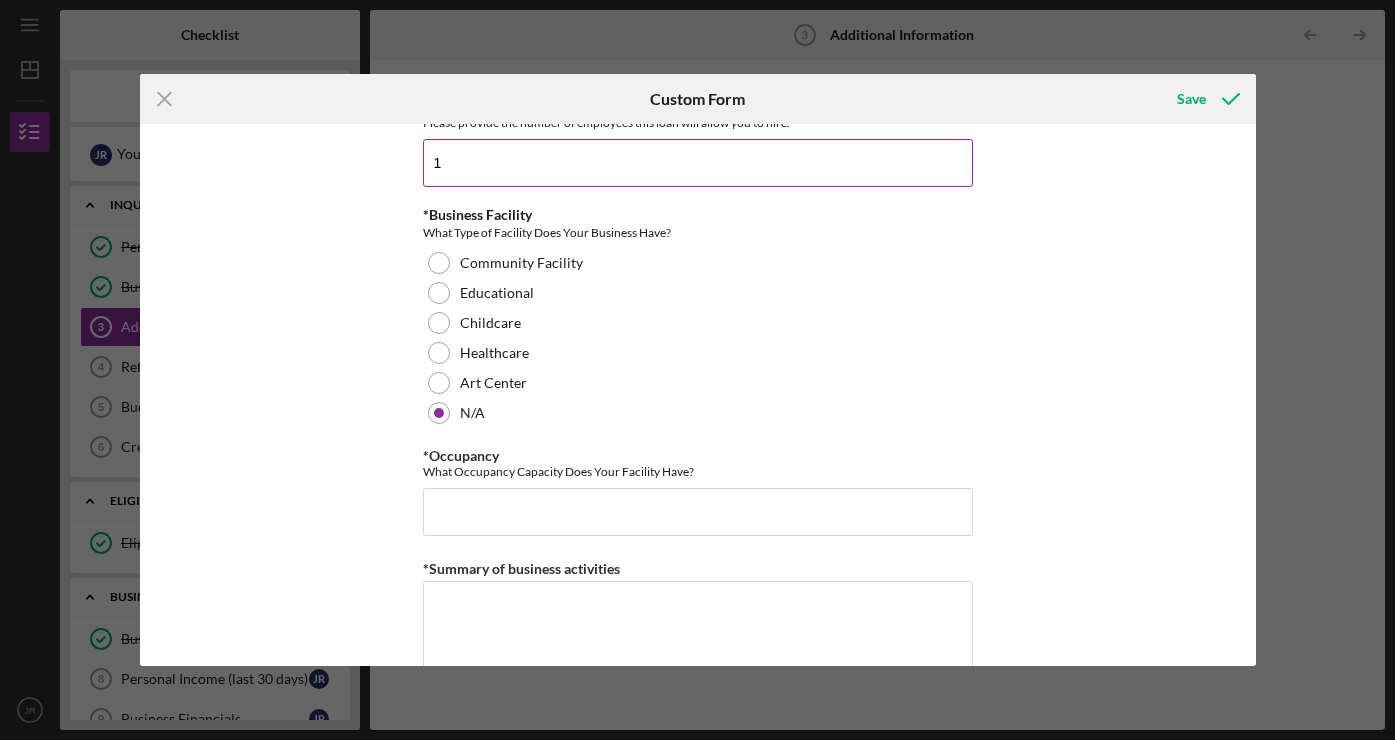 scroll, scrollTop: 1882, scrollLeft: 0, axis: vertical 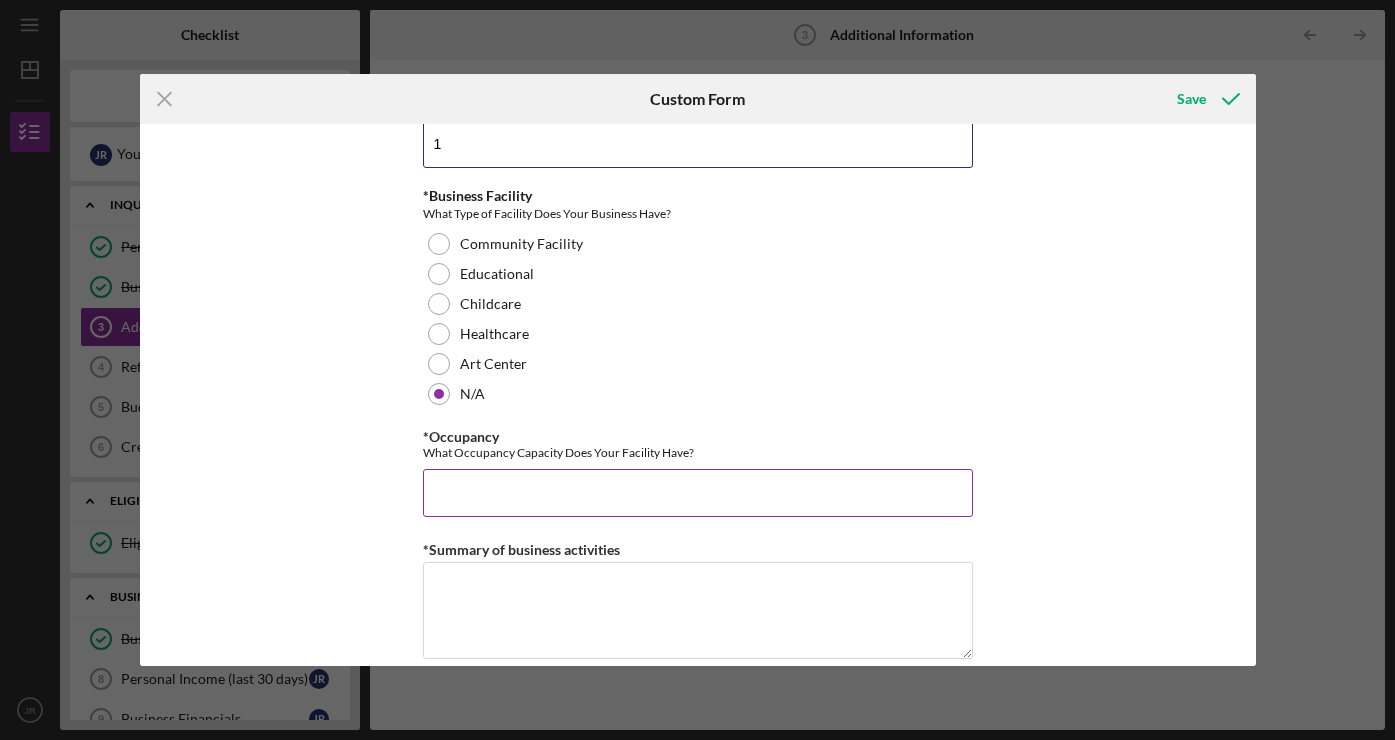 type on "1" 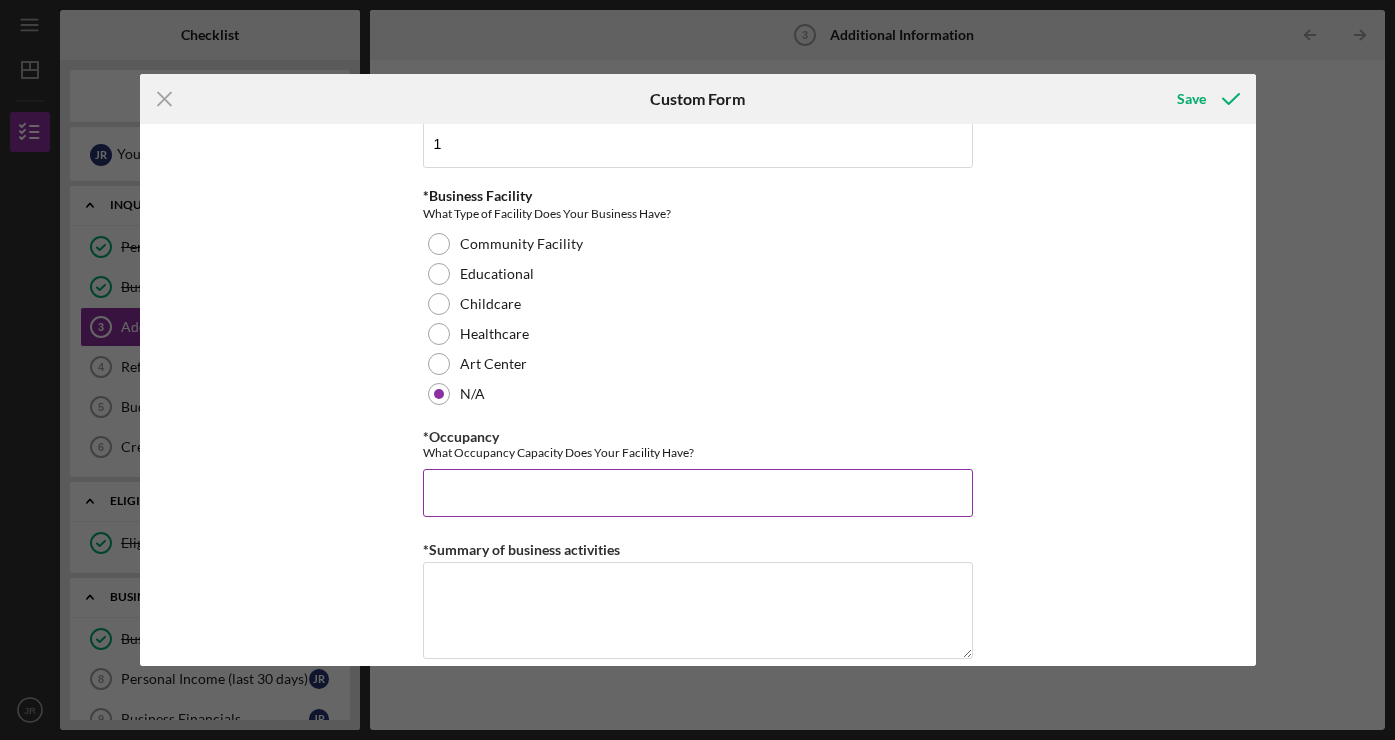 click on "*Occupancy" at bounding box center [698, 493] 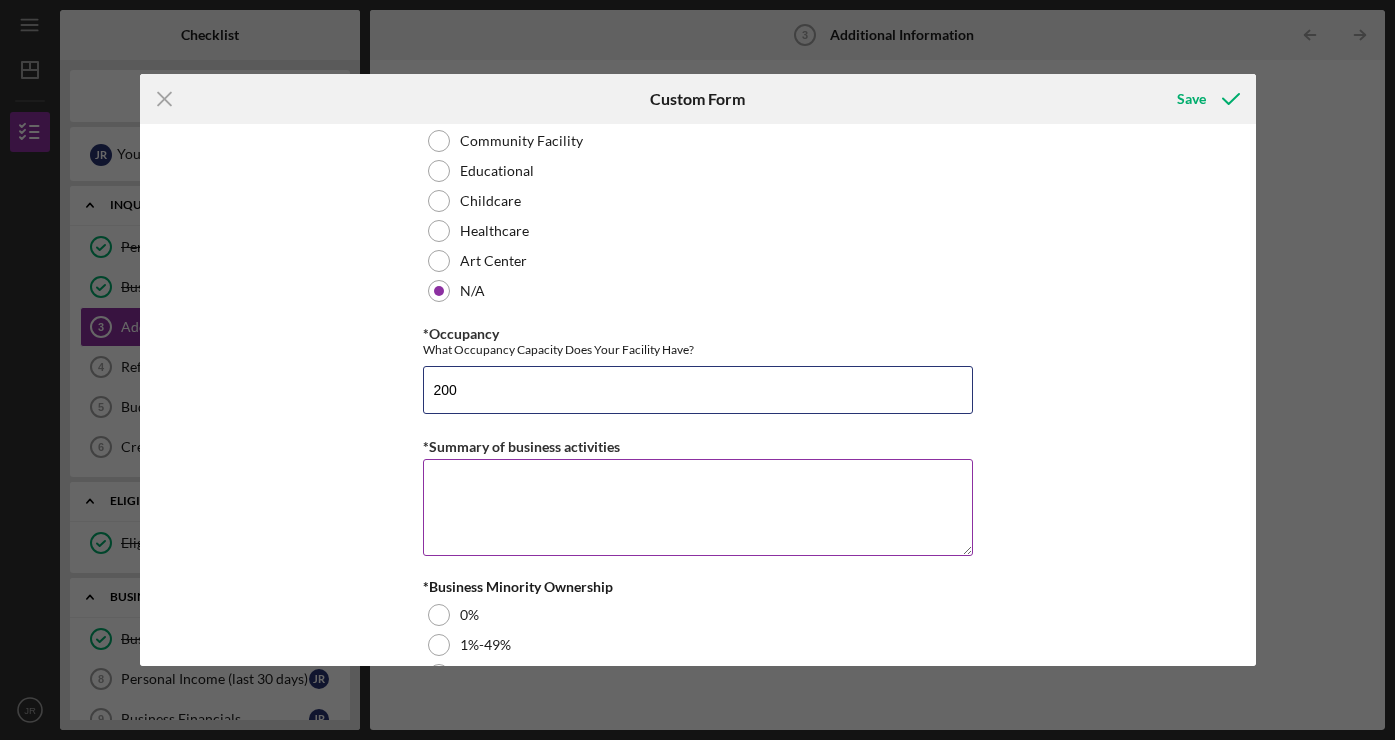 scroll, scrollTop: 1986, scrollLeft: 0, axis: vertical 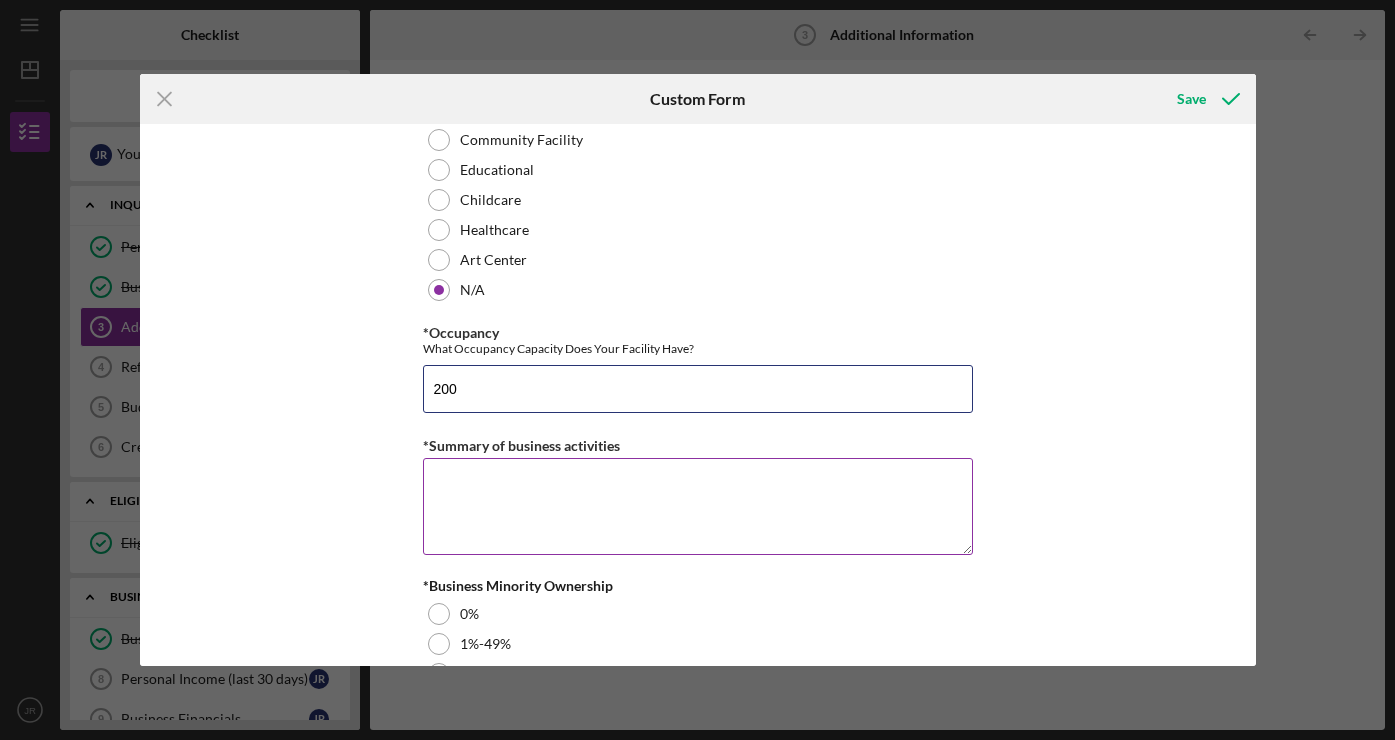 type on "200" 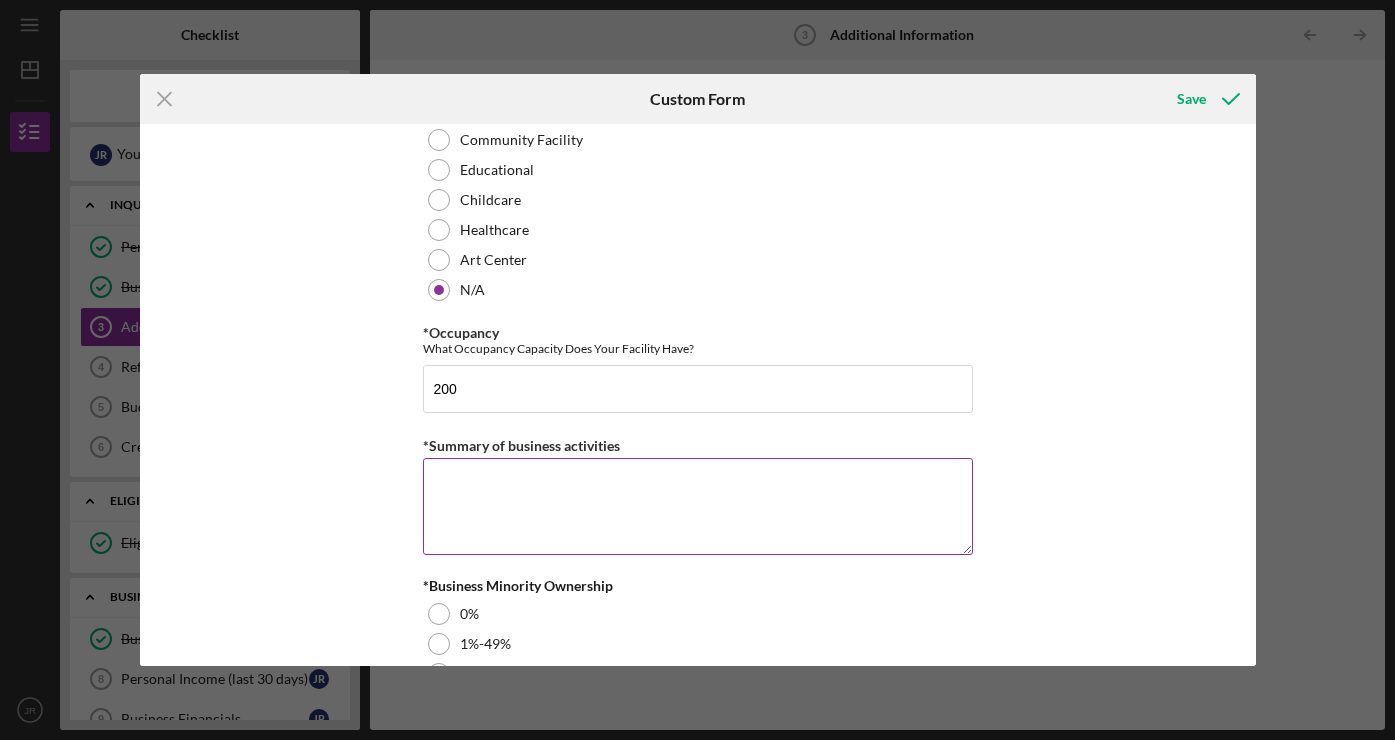 click on "*Summary of business activities" at bounding box center (698, 506) 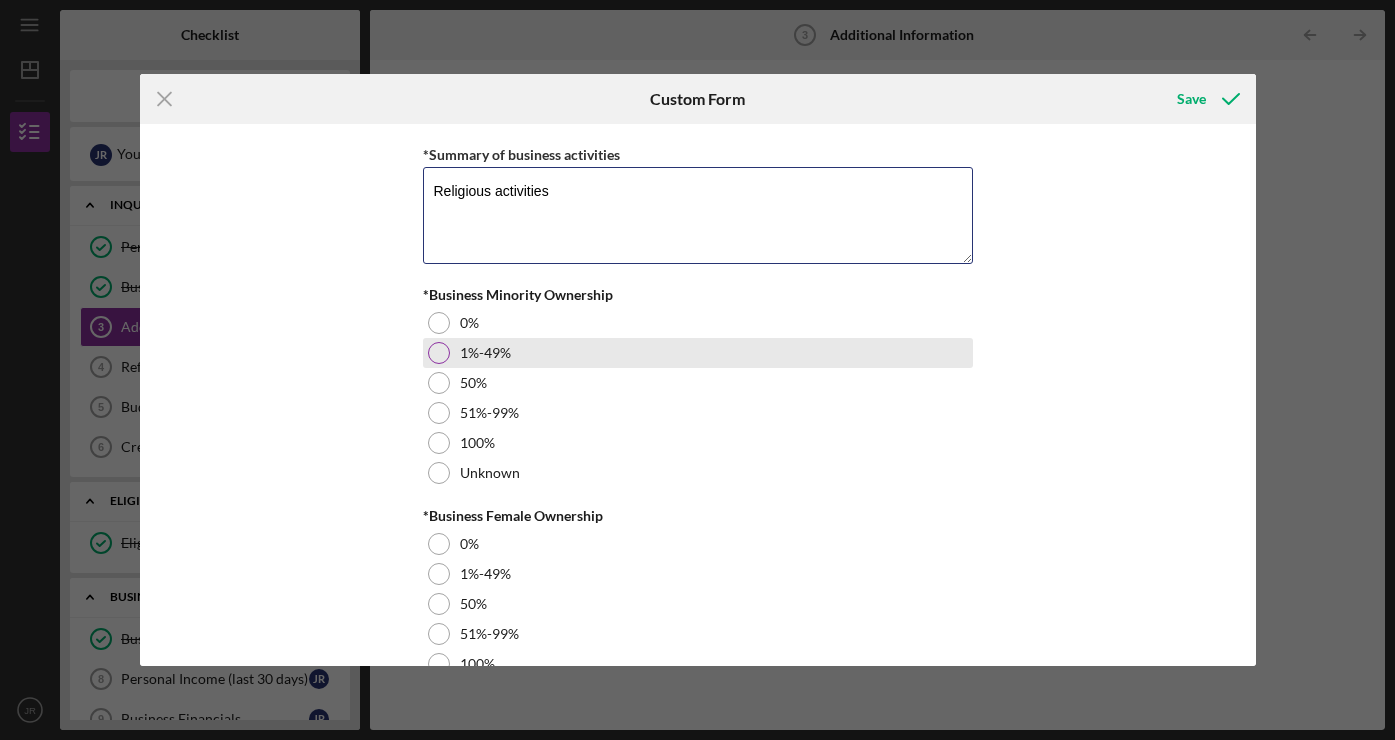 scroll, scrollTop: 2288, scrollLeft: 0, axis: vertical 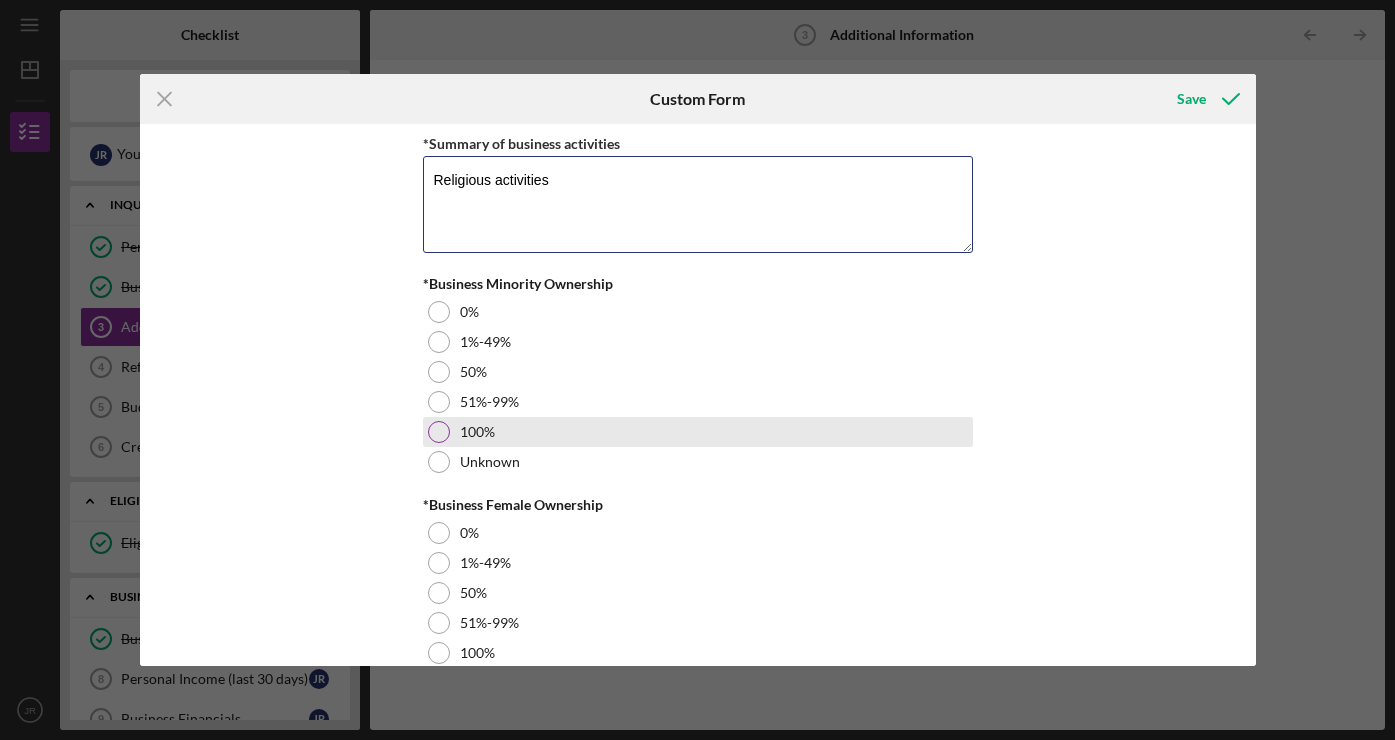 type on "Religious activities" 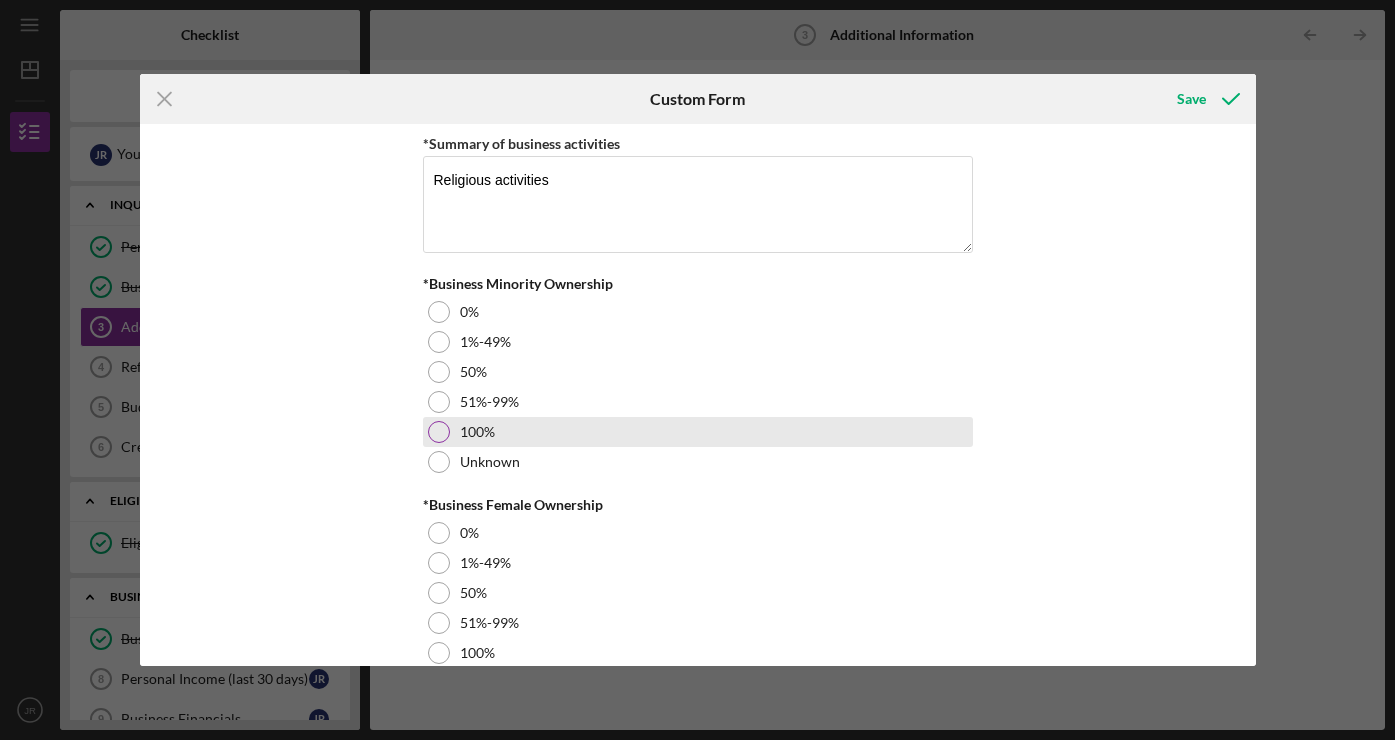 click at bounding box center [439, 432] 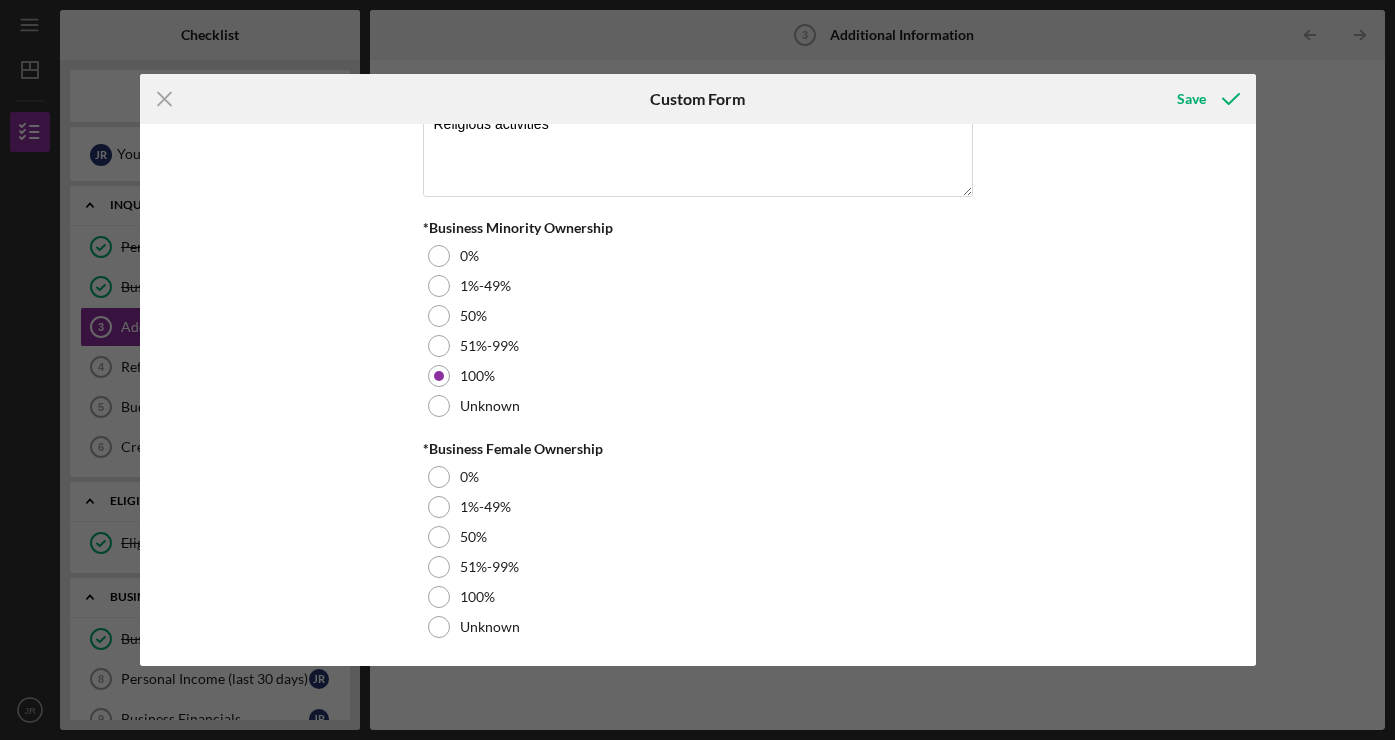 scroll, scrollTop: 2349, scrollLeft: 0, axis: vertical 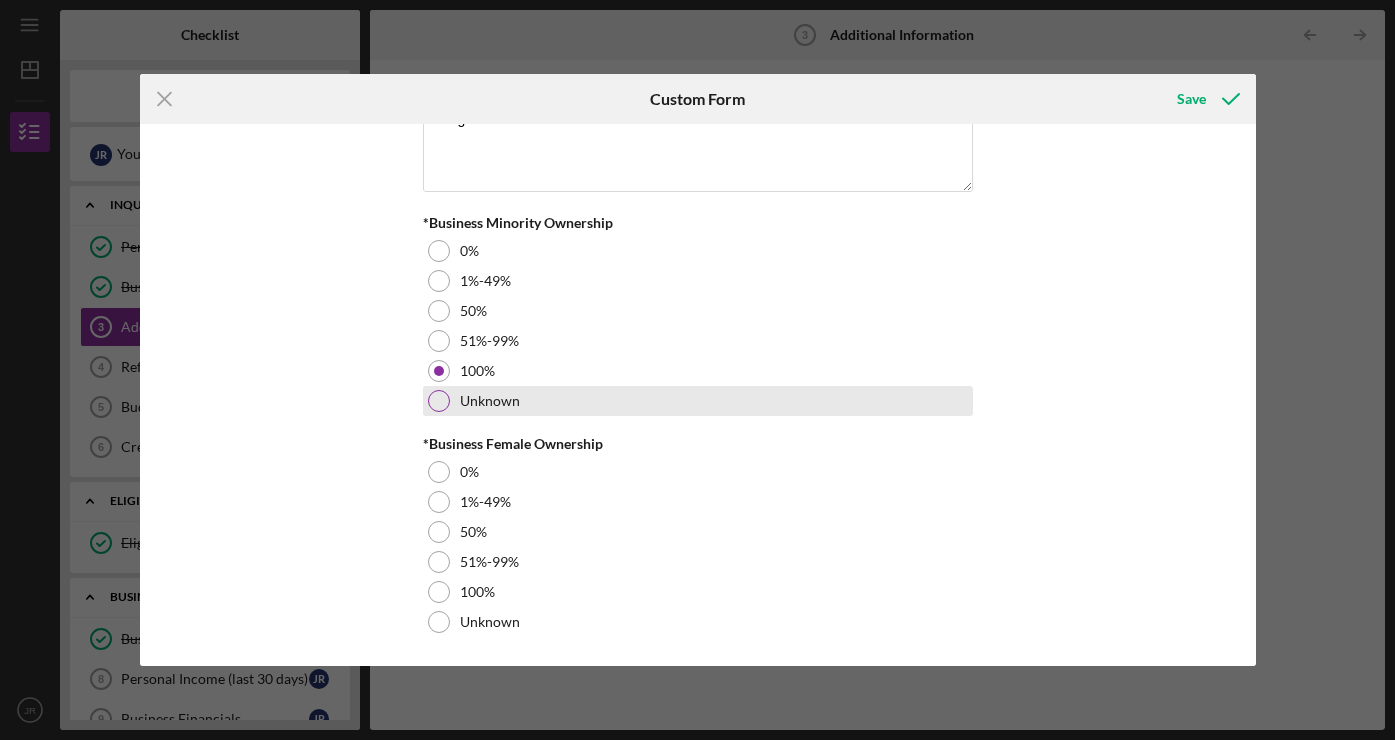 click at bounding box center [439, 401] 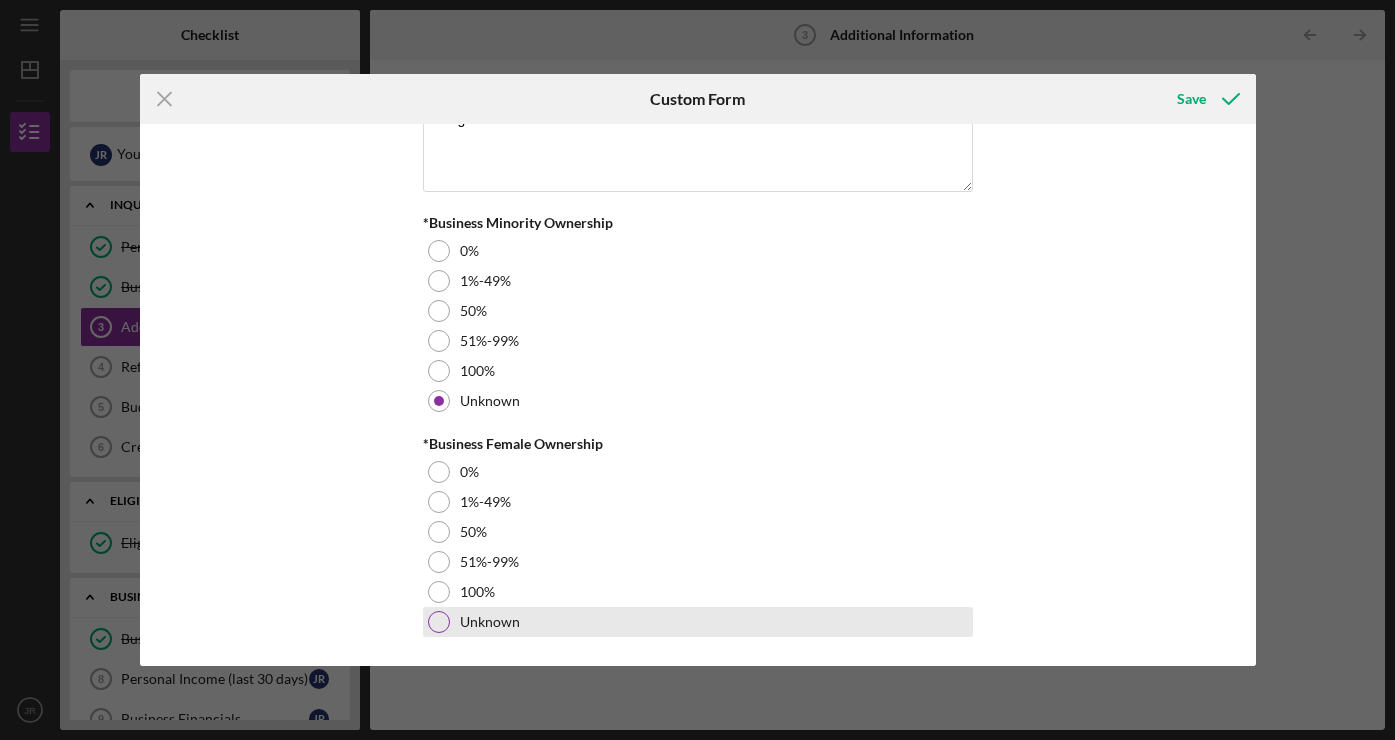 click at bounding box center (439, 622) 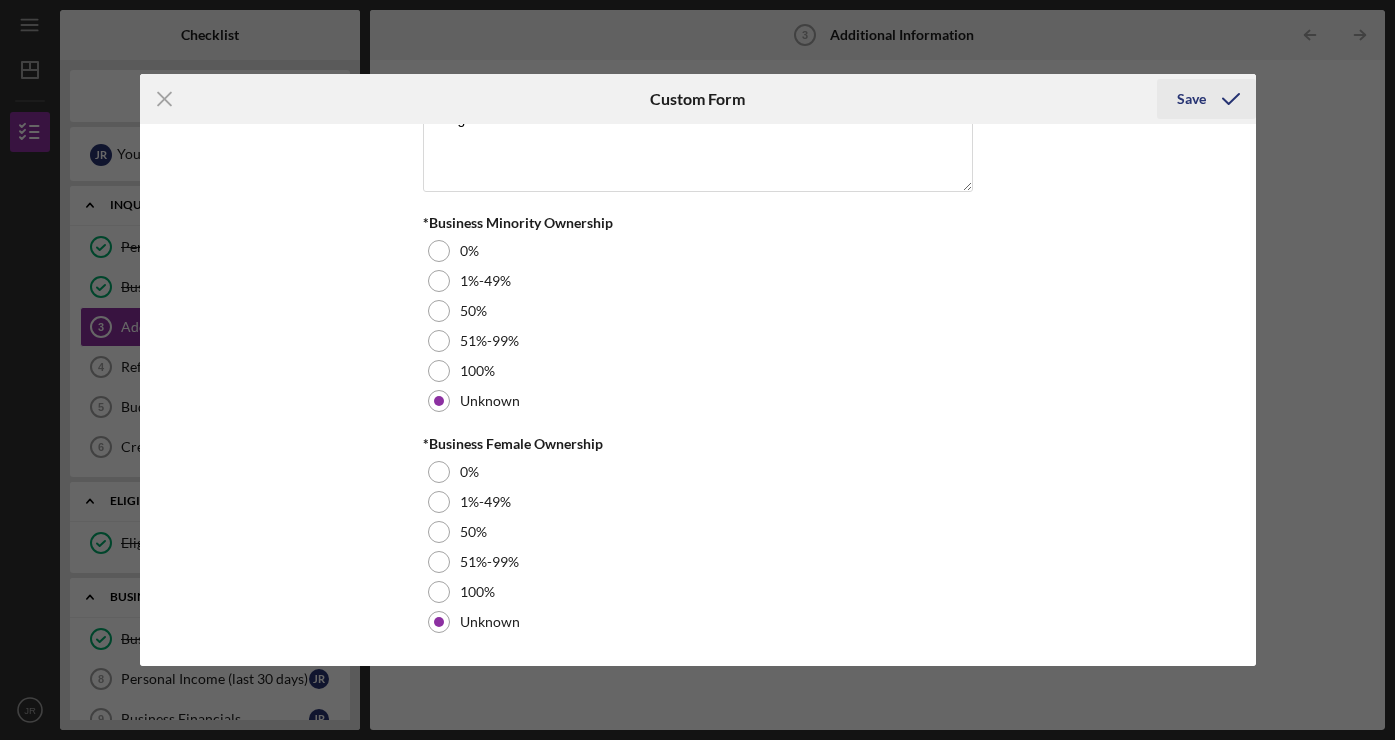 click on "Save" at bounding box center (1191, 99) 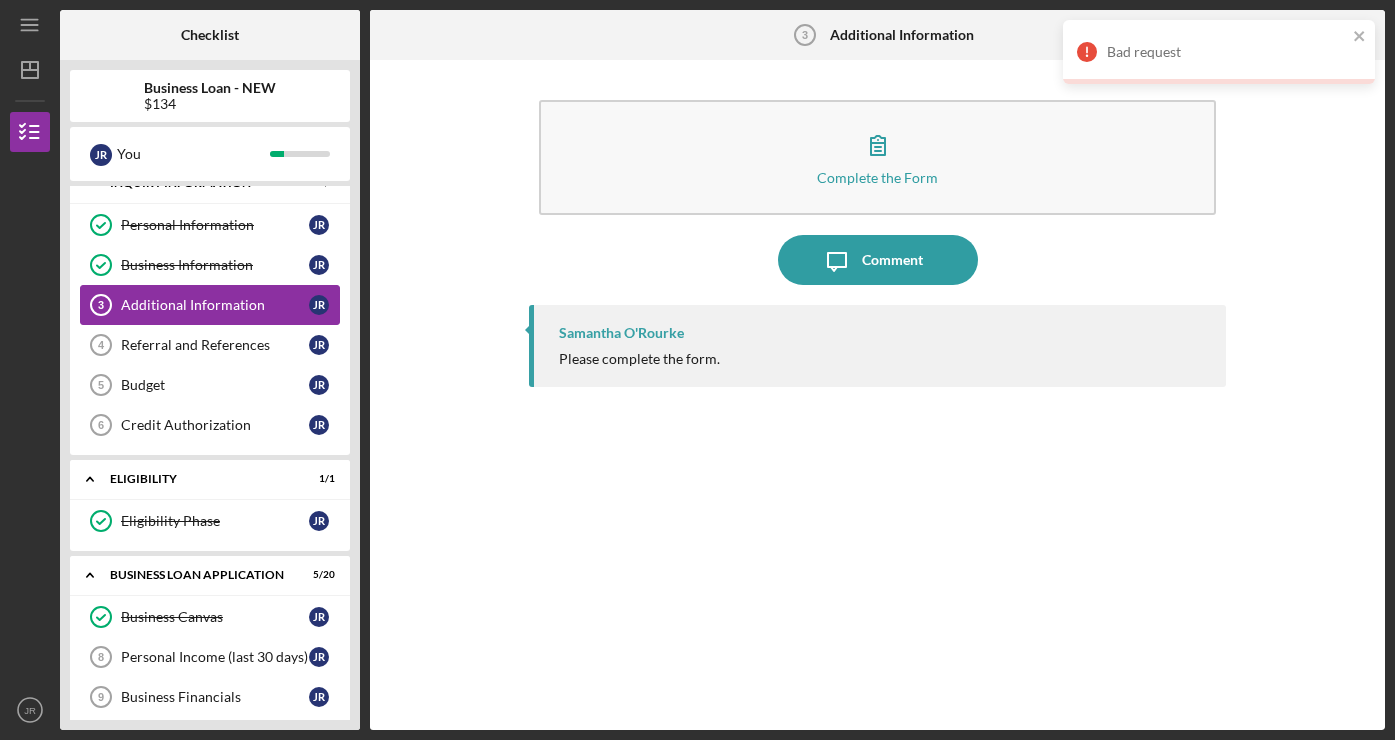 scroll, scrollTop: 0, scrollLeft: 0, axis: both 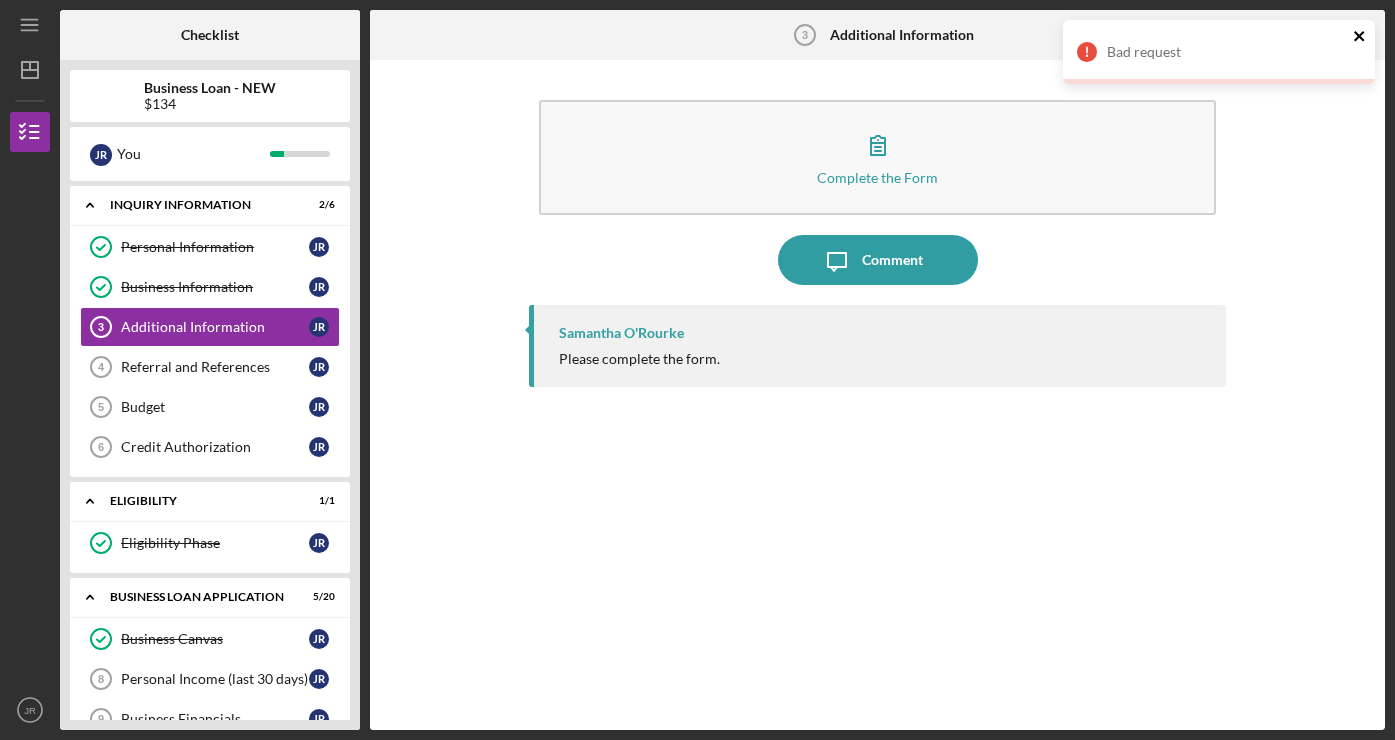 click 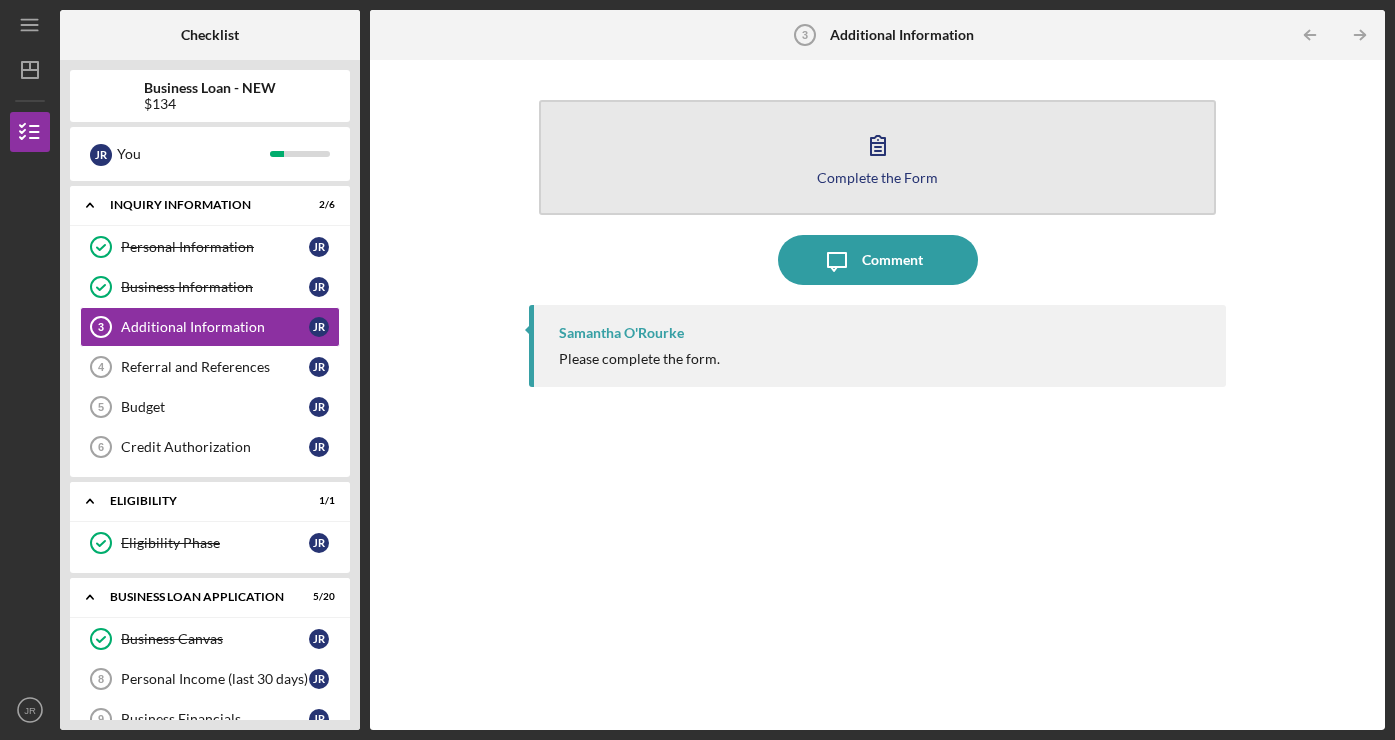 click 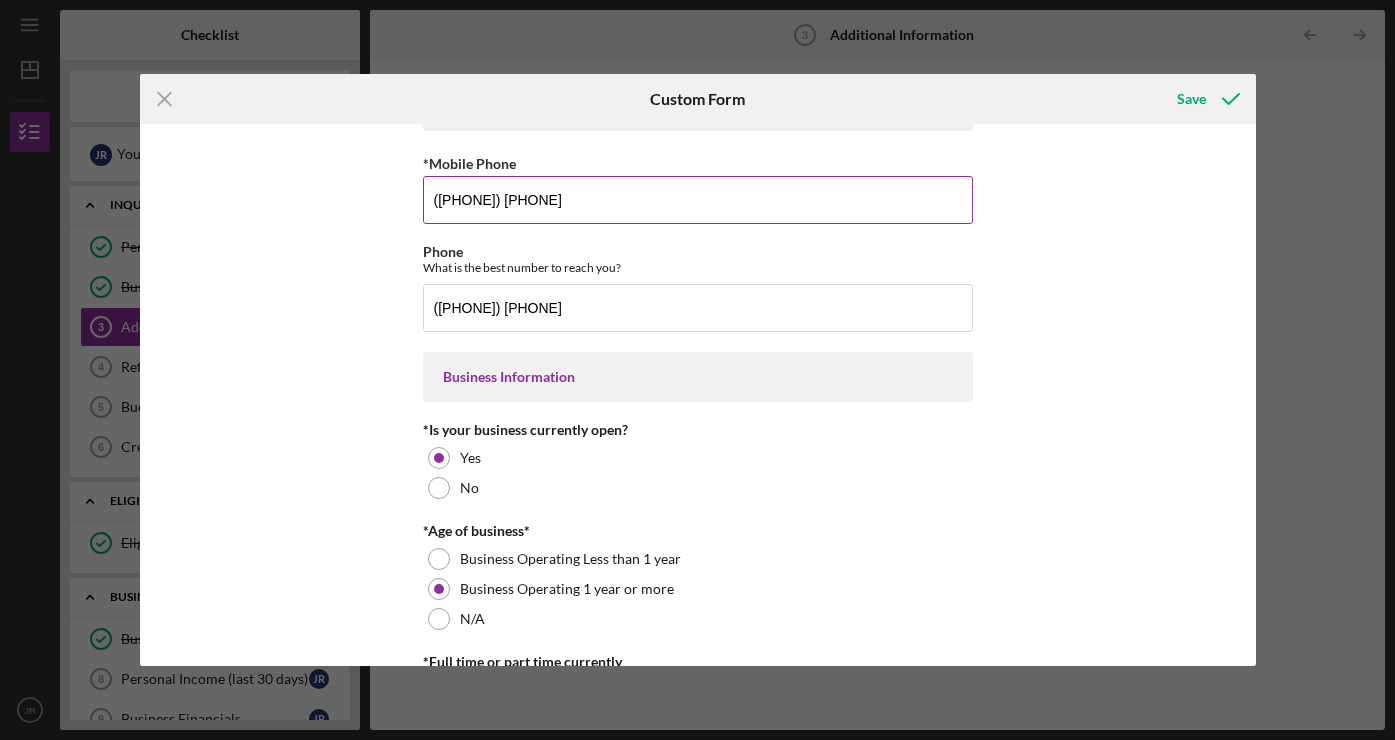 scroll, scrollTop: 0, scrollLeft: 0, axis: both 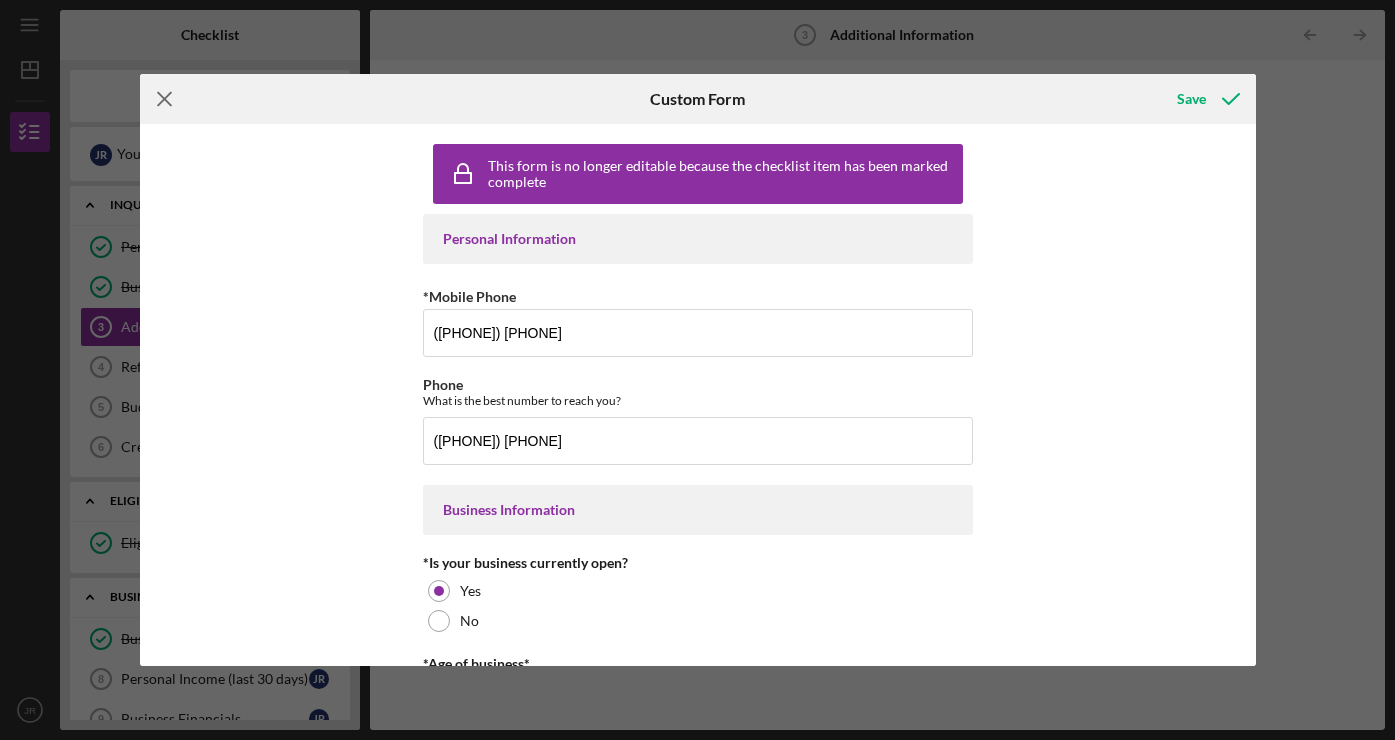 click 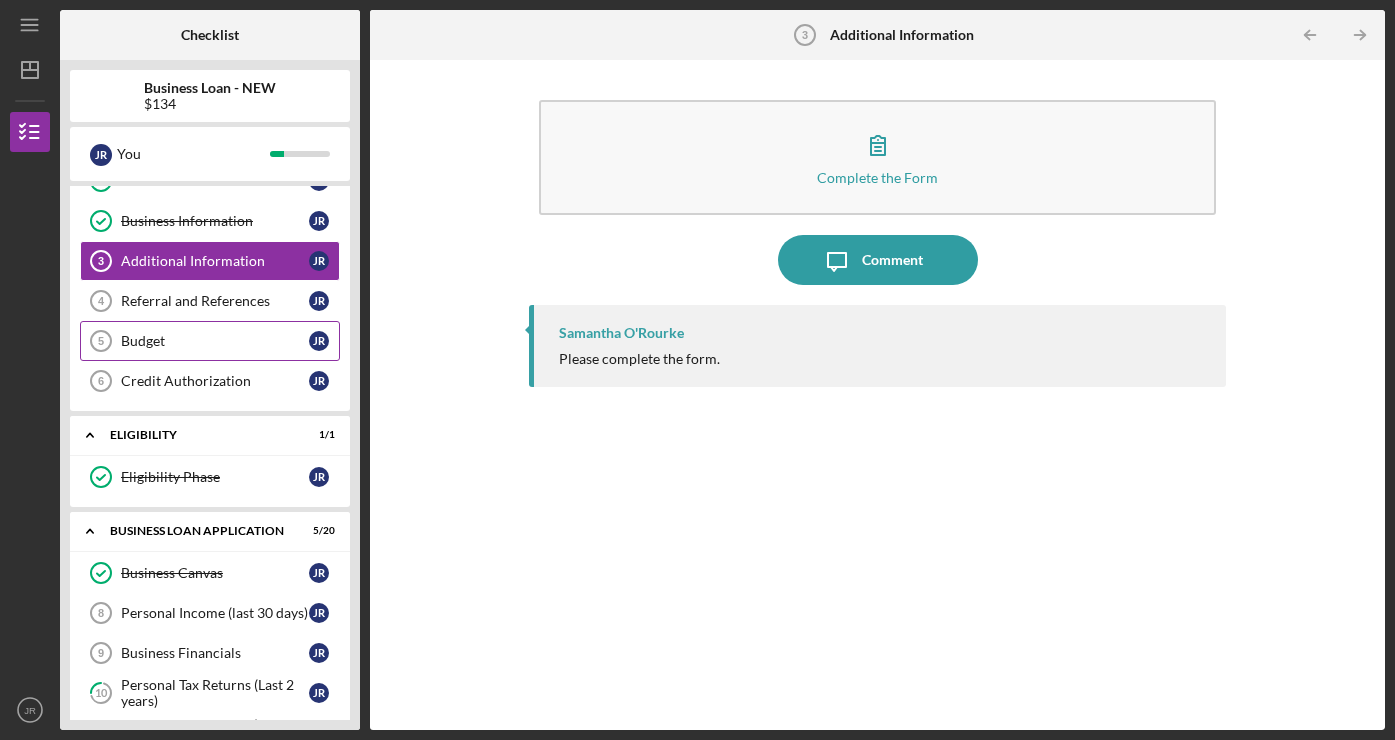 scroll, scrollTop: 68, scrollLeft: 0, axis: vertical 